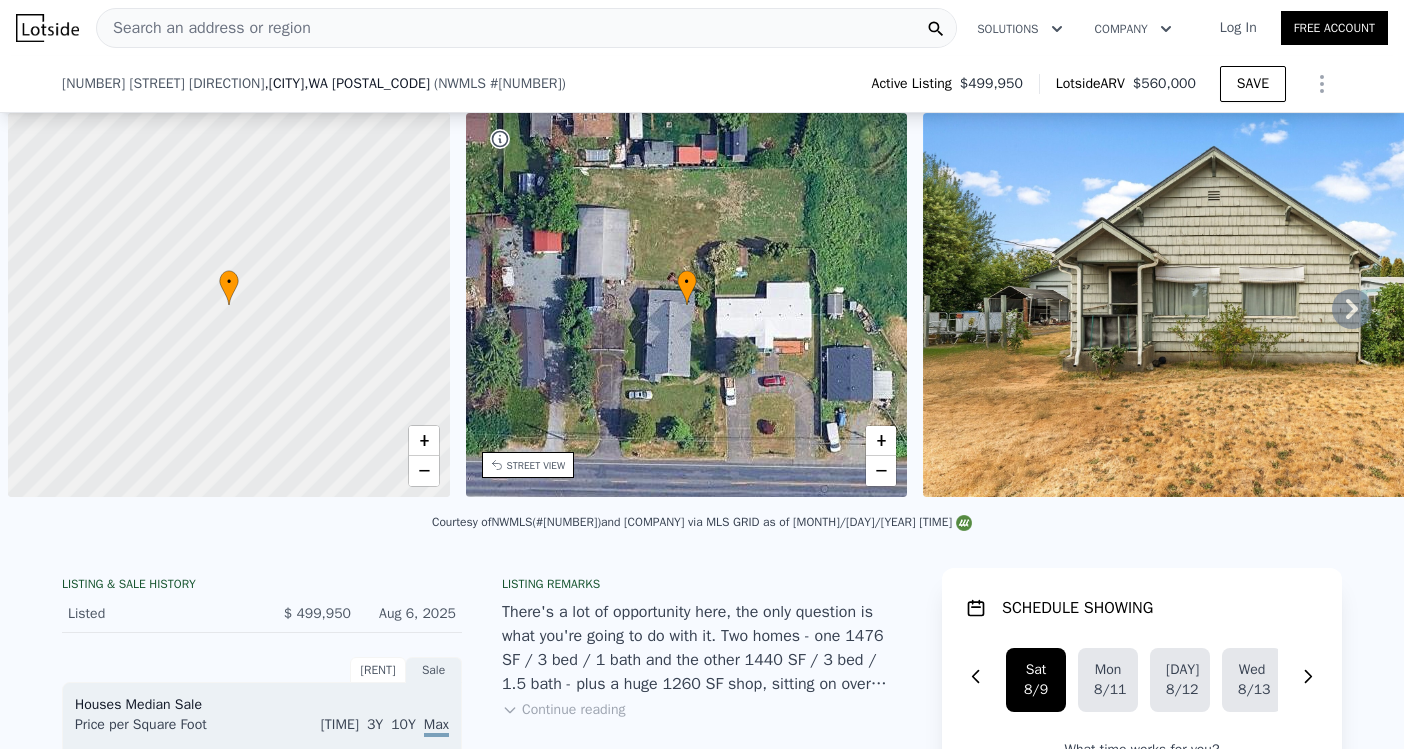 scroll, scrollTop: 0, scrollLeft: 0, axis: both 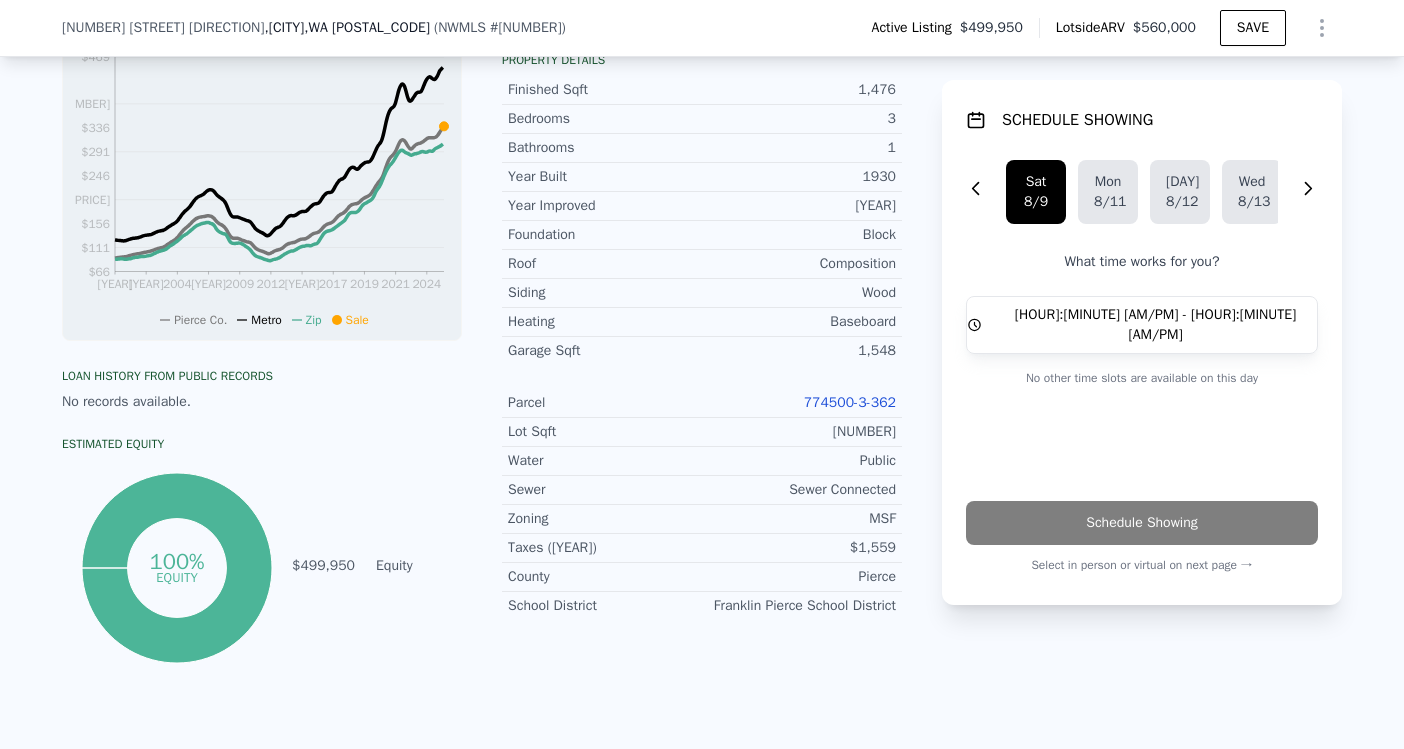 click on "1127 104th St E ,  Tacoma ,  WA   98445 ( NWMLS # 2418387 ) Active Listing $499,950 Lotside  ARV $560,000 SAVE" at bounding box center [702, 28] 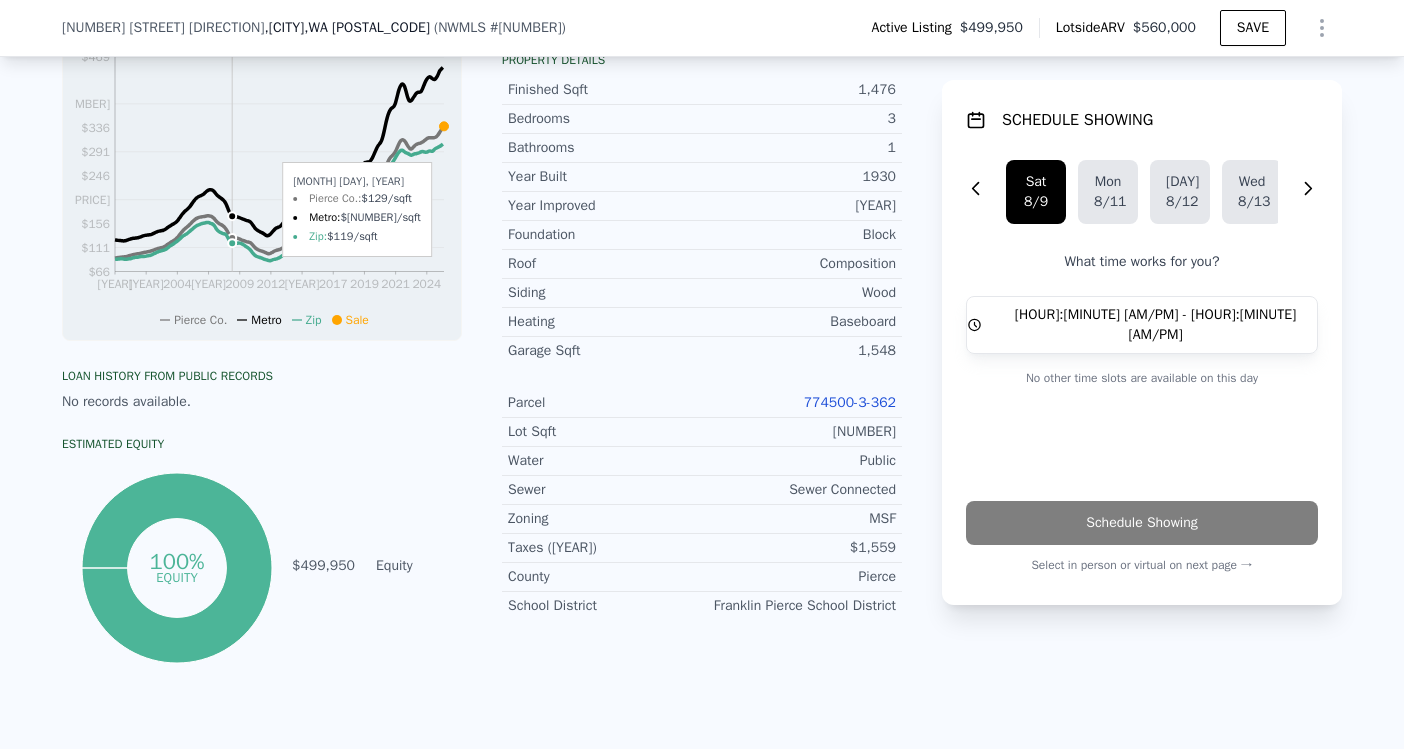 click on "2000 2002 2004 2007 2009 2012 2014 2017 2019 2021 2024 $66 $111 $156 $201 $246 $291 $336 $381 $469" 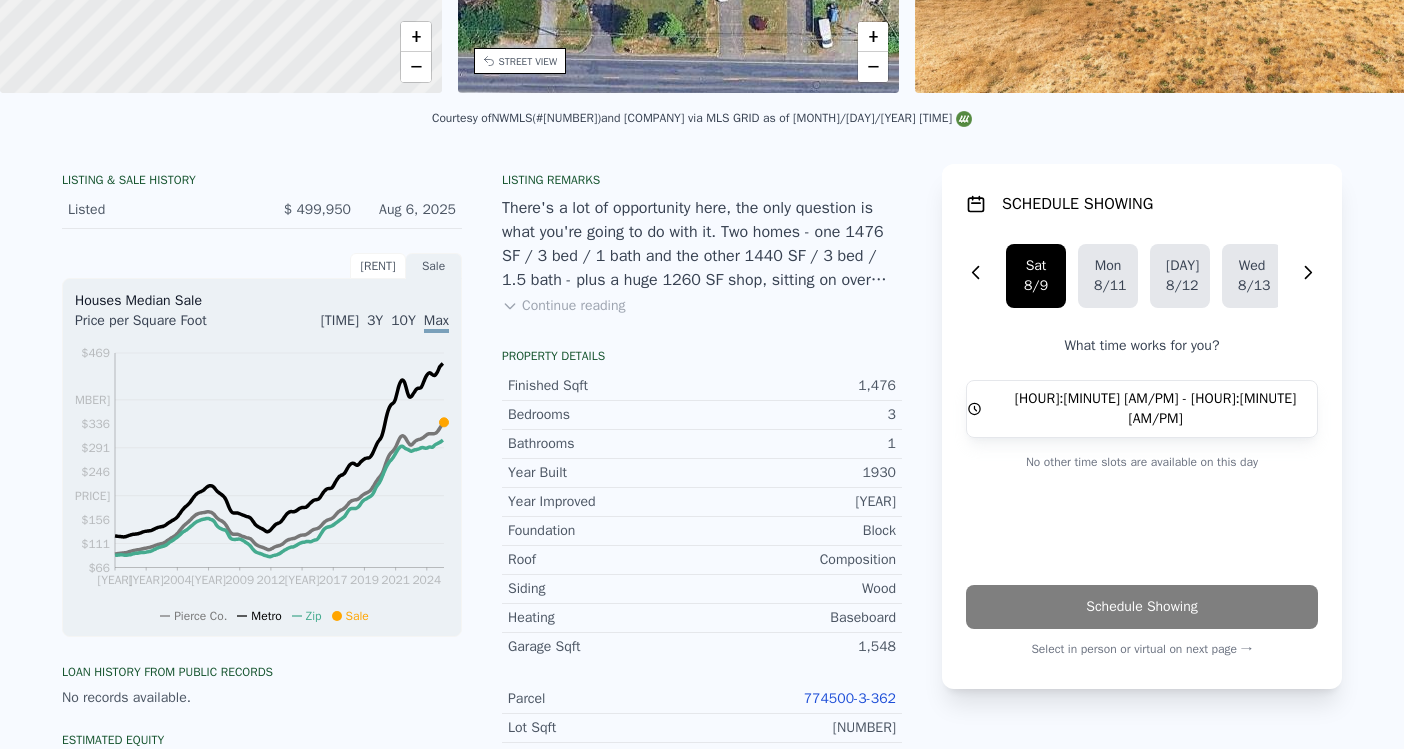 scroll, scrollTop: 0, scrollLeft: 0, axis: both 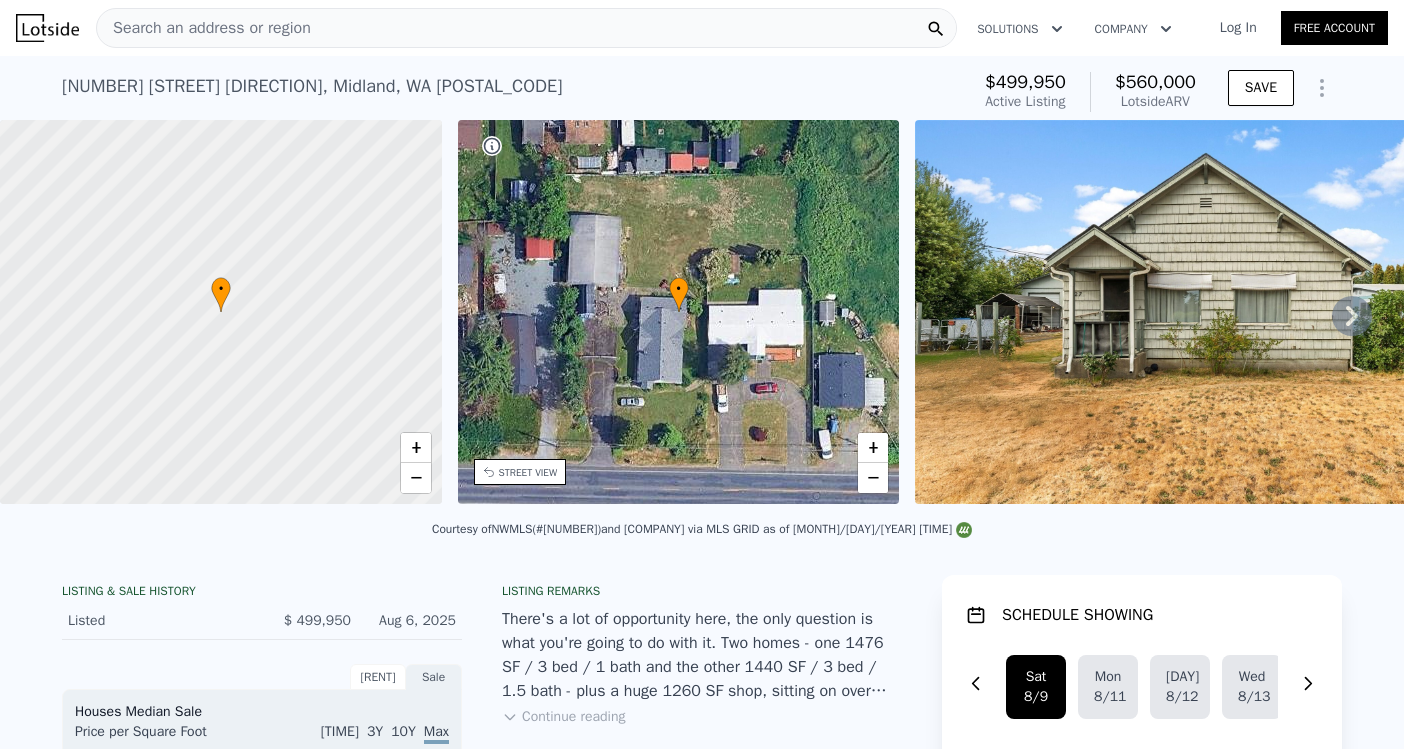 click on "Search an address or region" at bounding box center [204, 28] 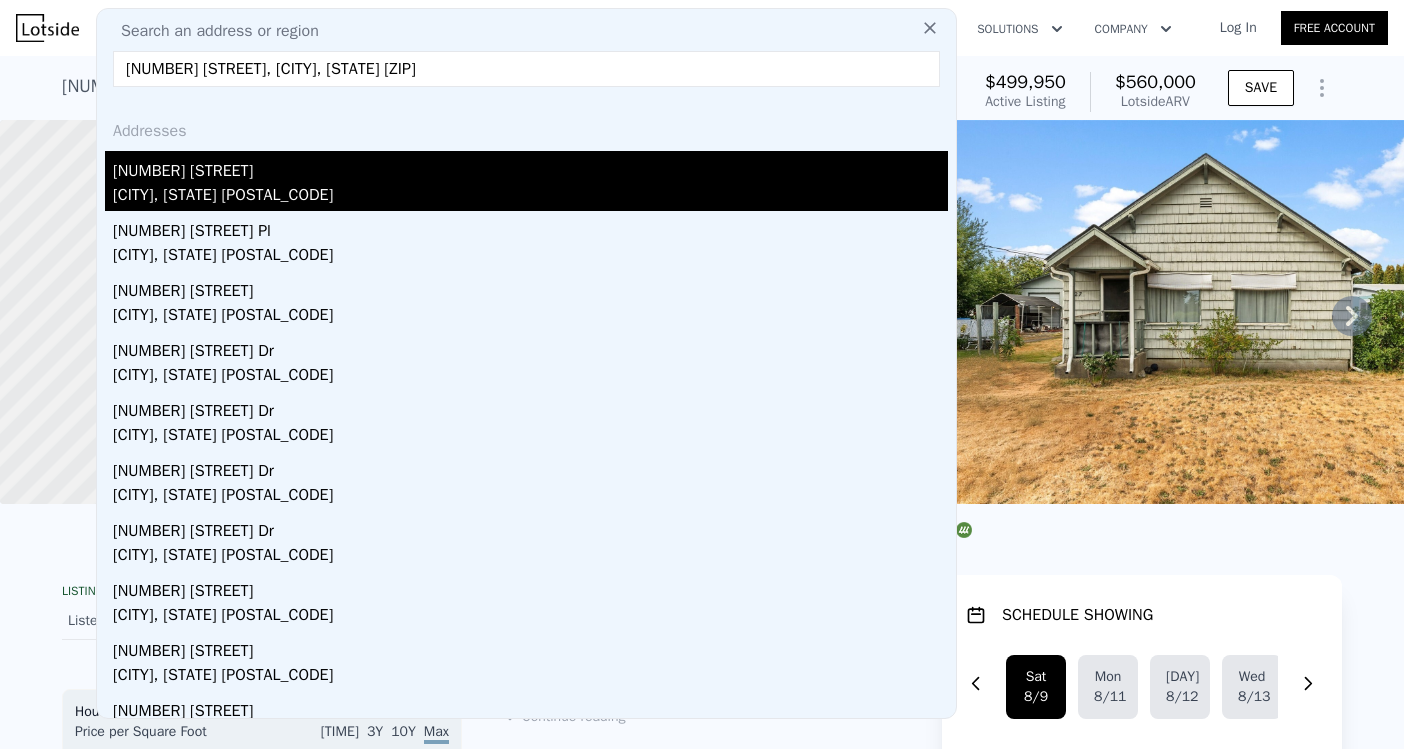 type on "112 Lakewood Place, Mossyrock, WA 98564" 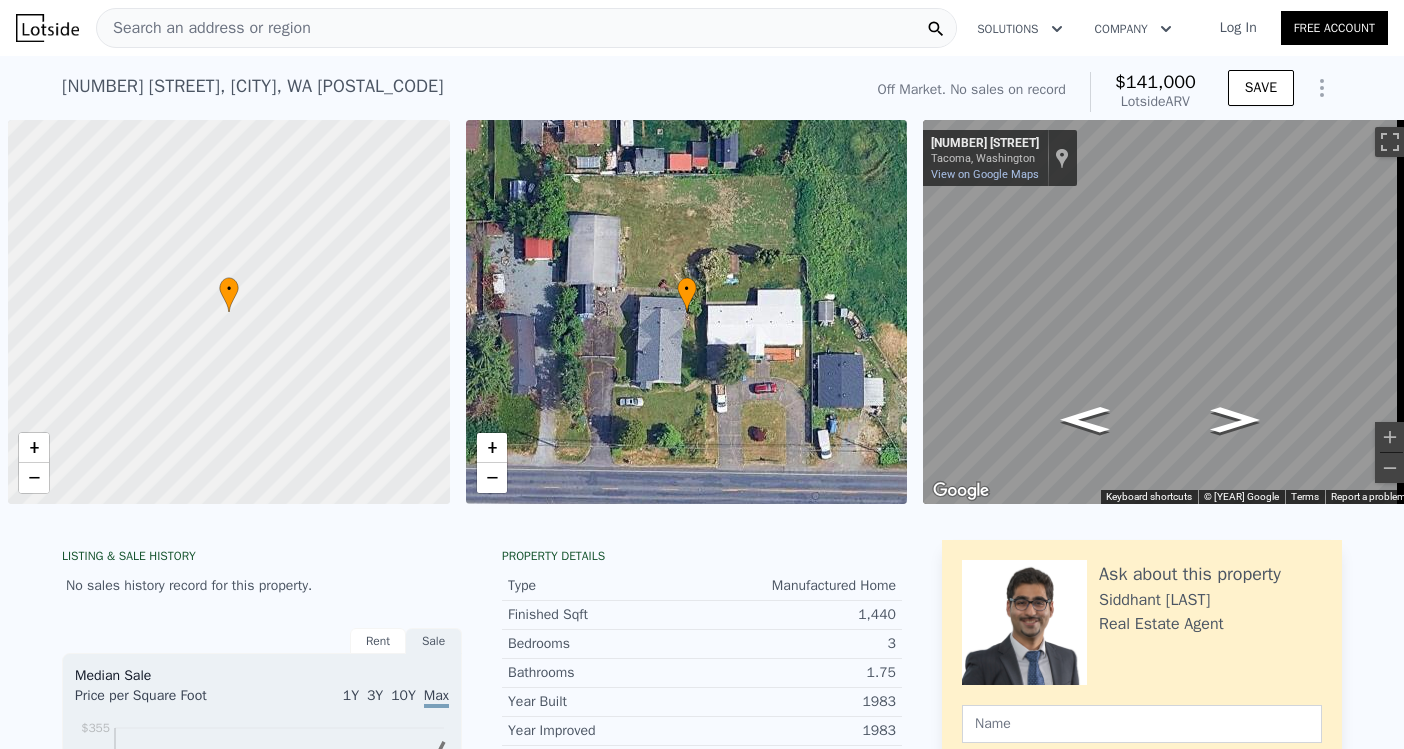 scroll, scrollTop: 0, scrollLeft: 0, axis: both 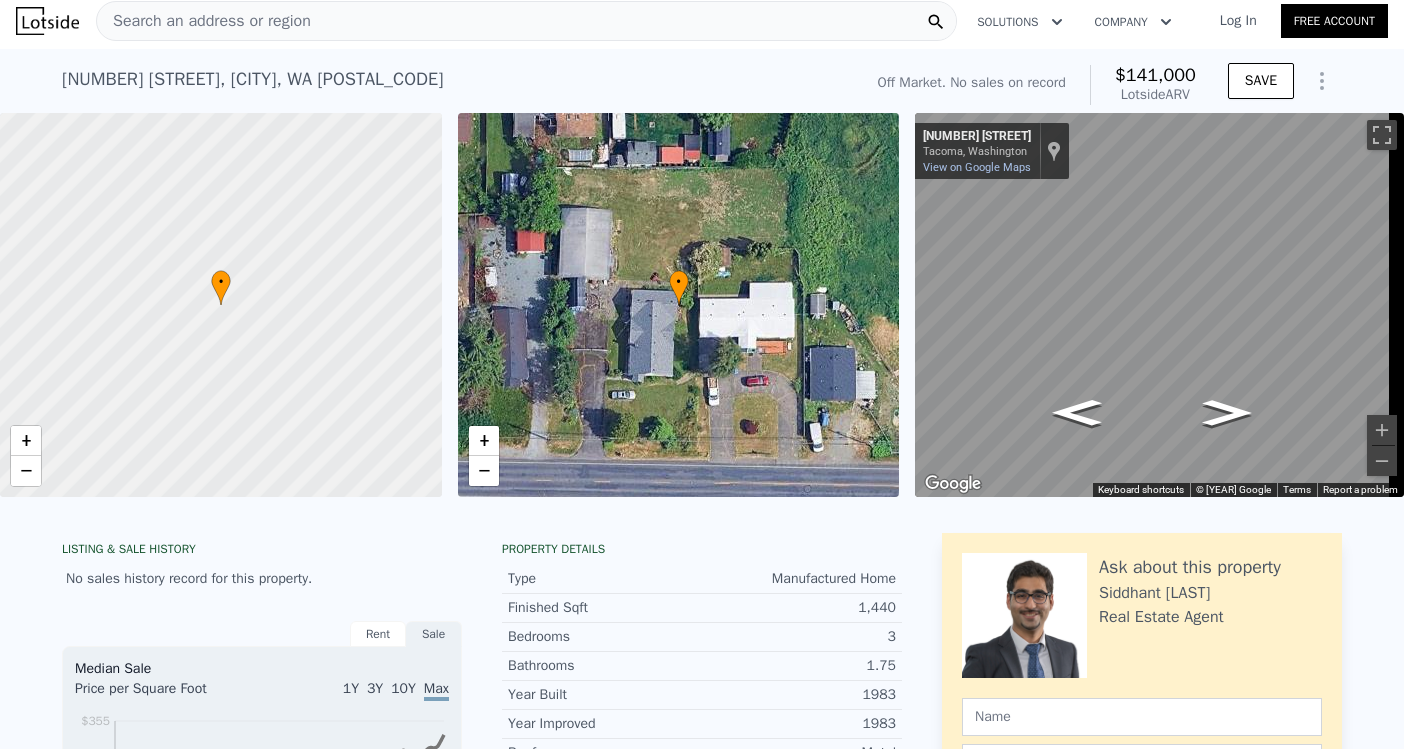 click on "Search an address or region" at bounding box center (526, 21) 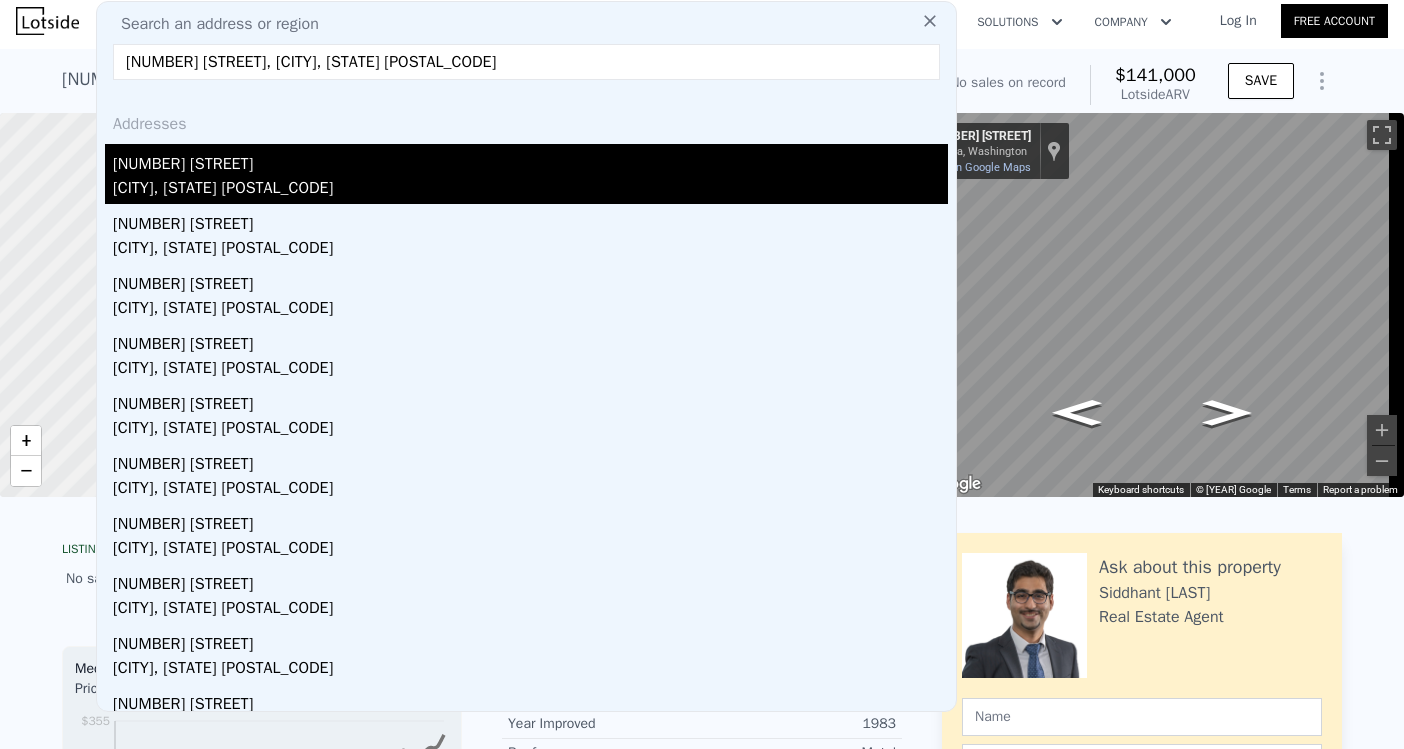 type on "[NUMBER] [STREET], [CITY], [STATE] [POSTAL_CODE]" 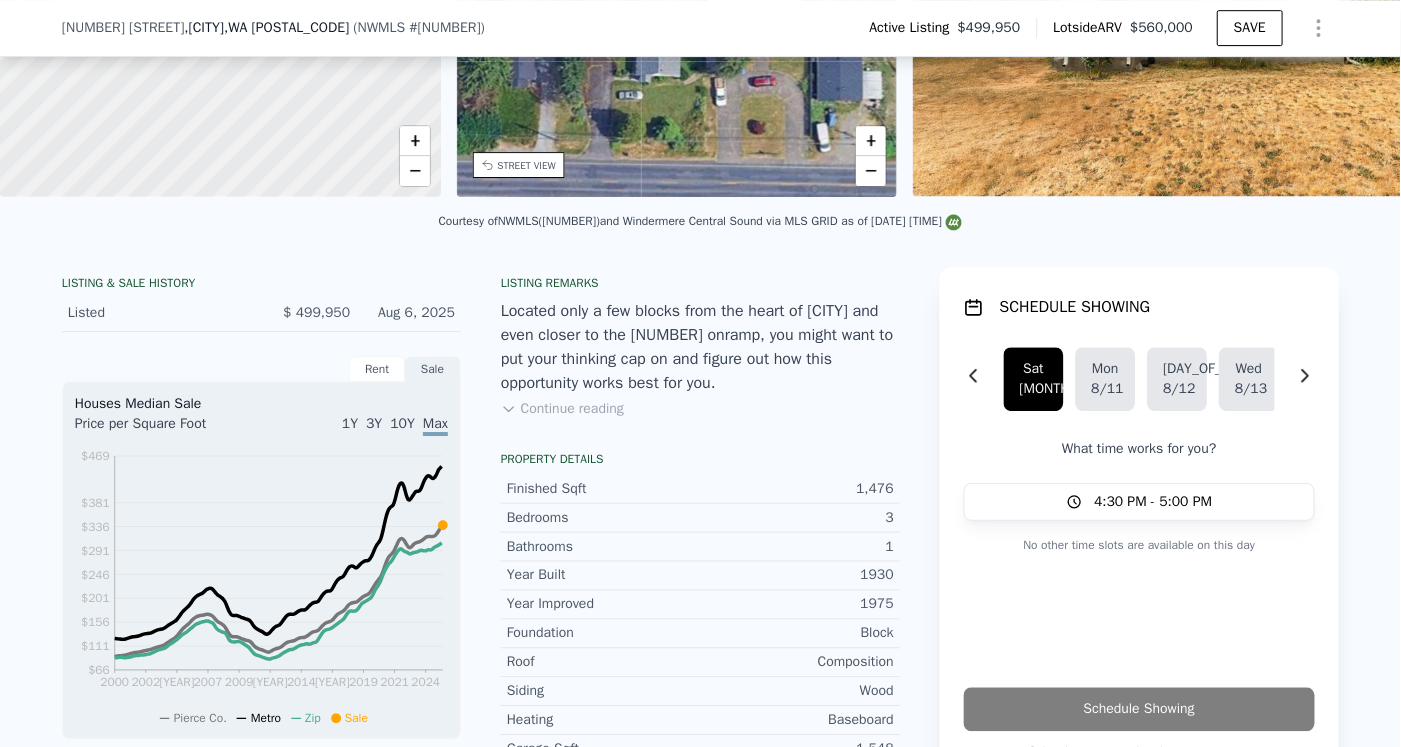 scroll, scrollTop: 300, scrollLeft: 0, axis: vertical 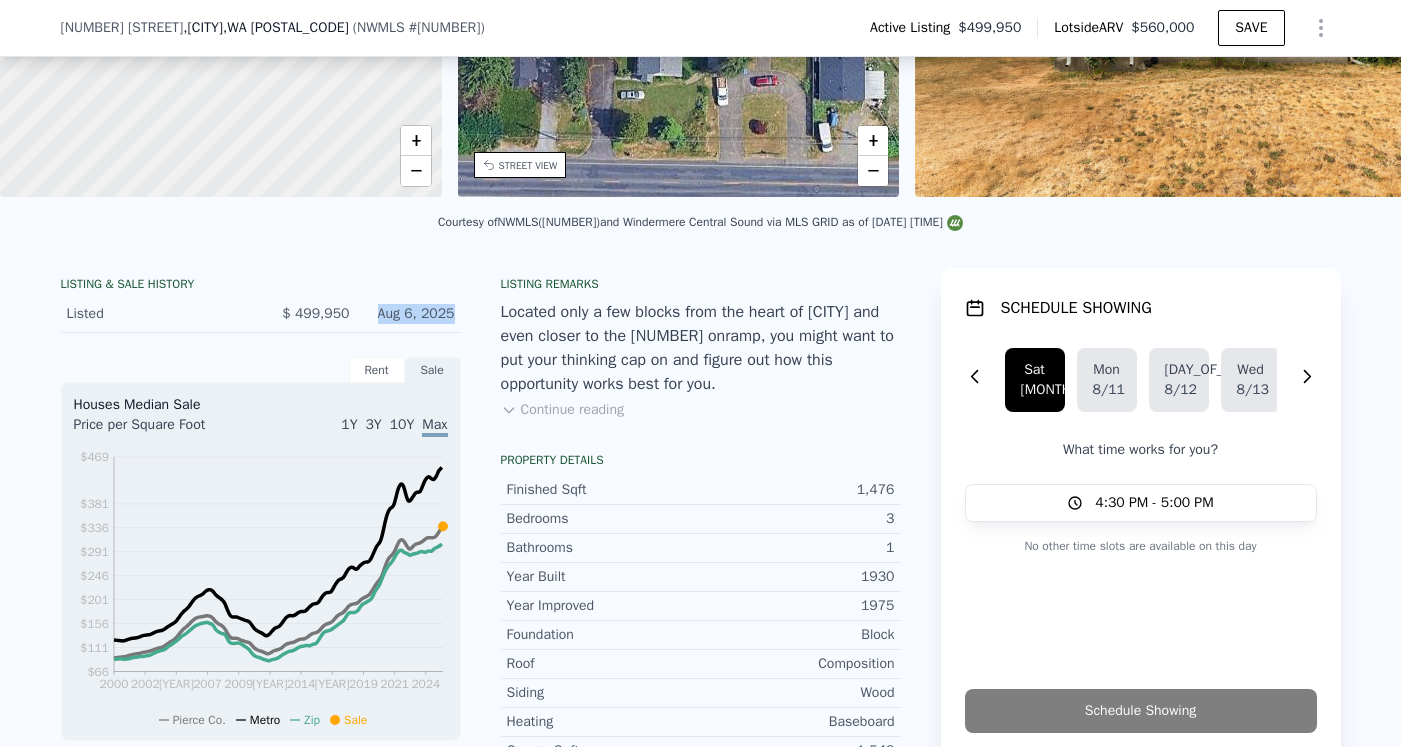 drag, startPoint x: 453, startPoint y: 322, endPoint x: 372, endPoint y: 329, distance: 81.3019 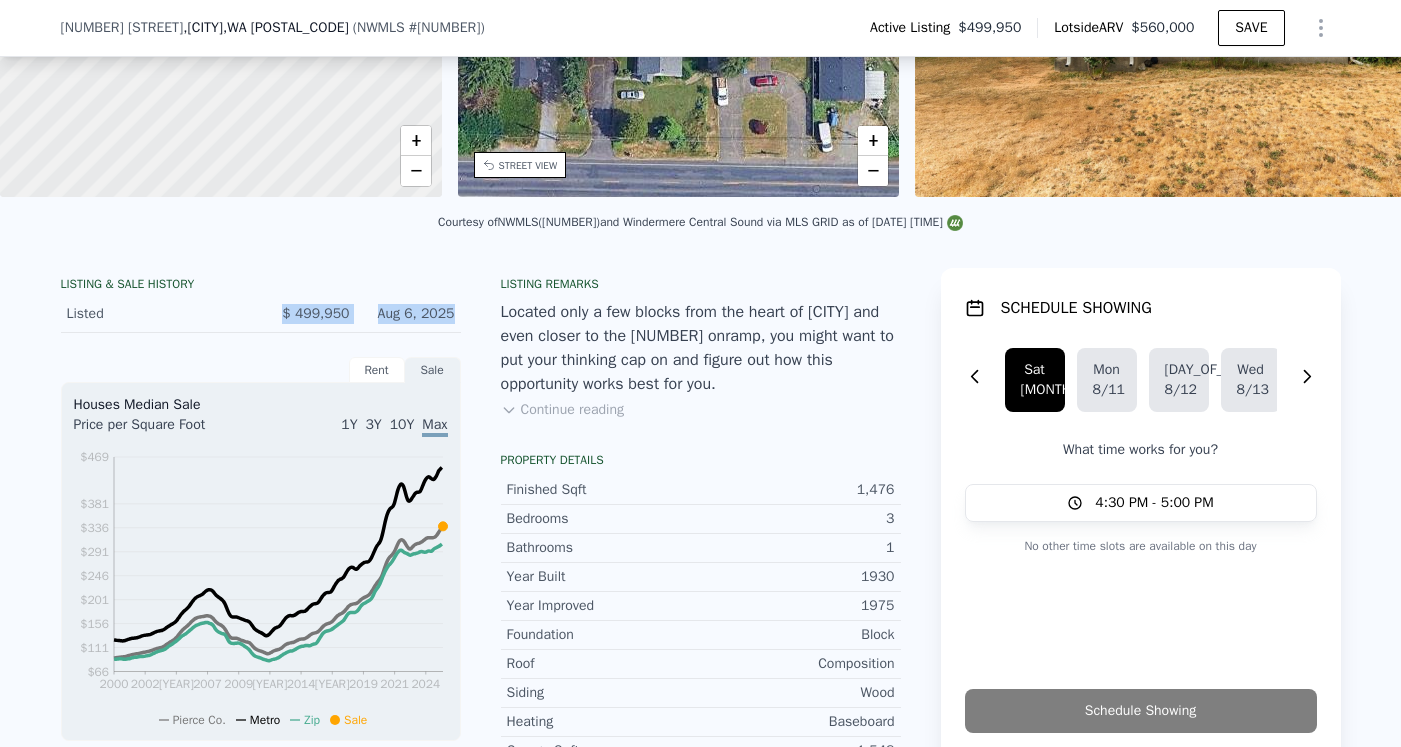 drag, startPoint x: 285, startPoint y: 326, endPoint x: 448, endPoint y: 324, distance: 163.01227 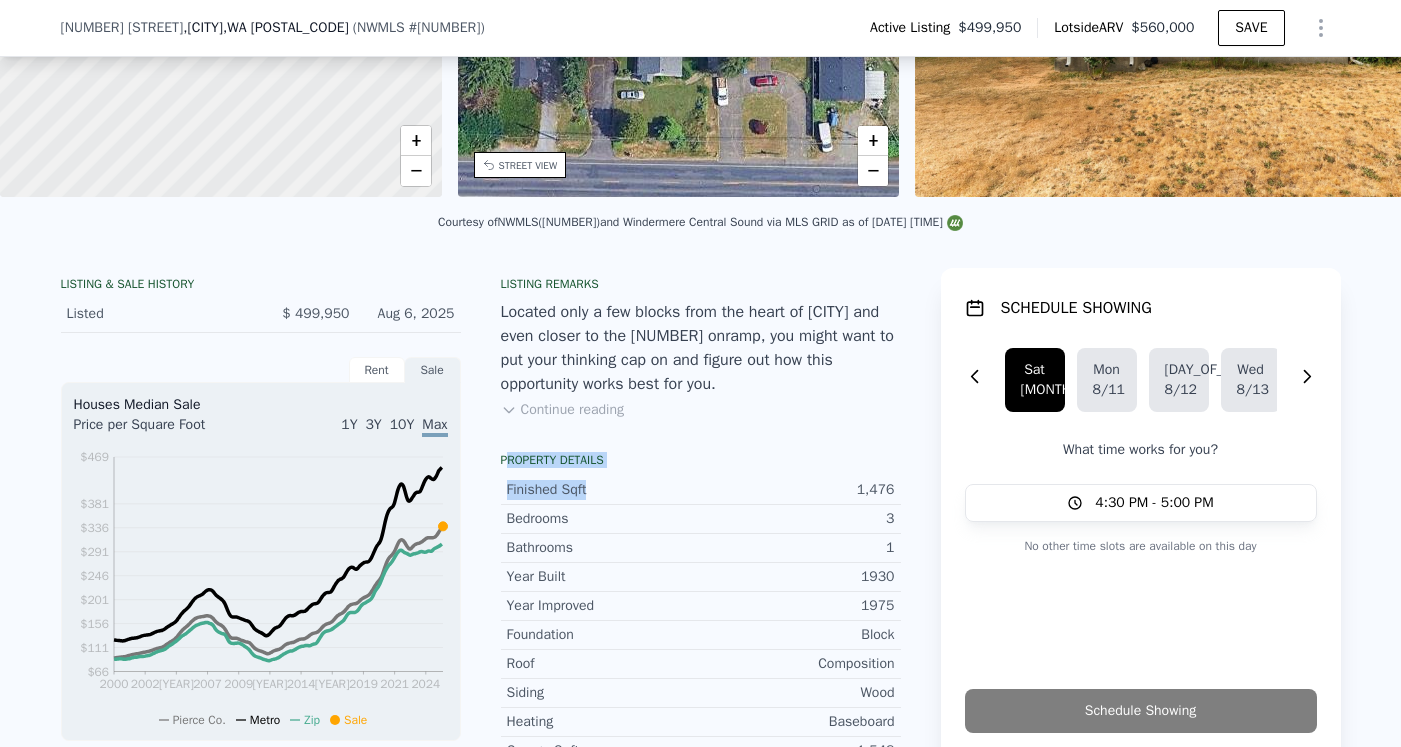 drag, startPoint x: 497, startPoint y: 472, endPoint x: 619, endPoint y: 484, distance: 122.588745 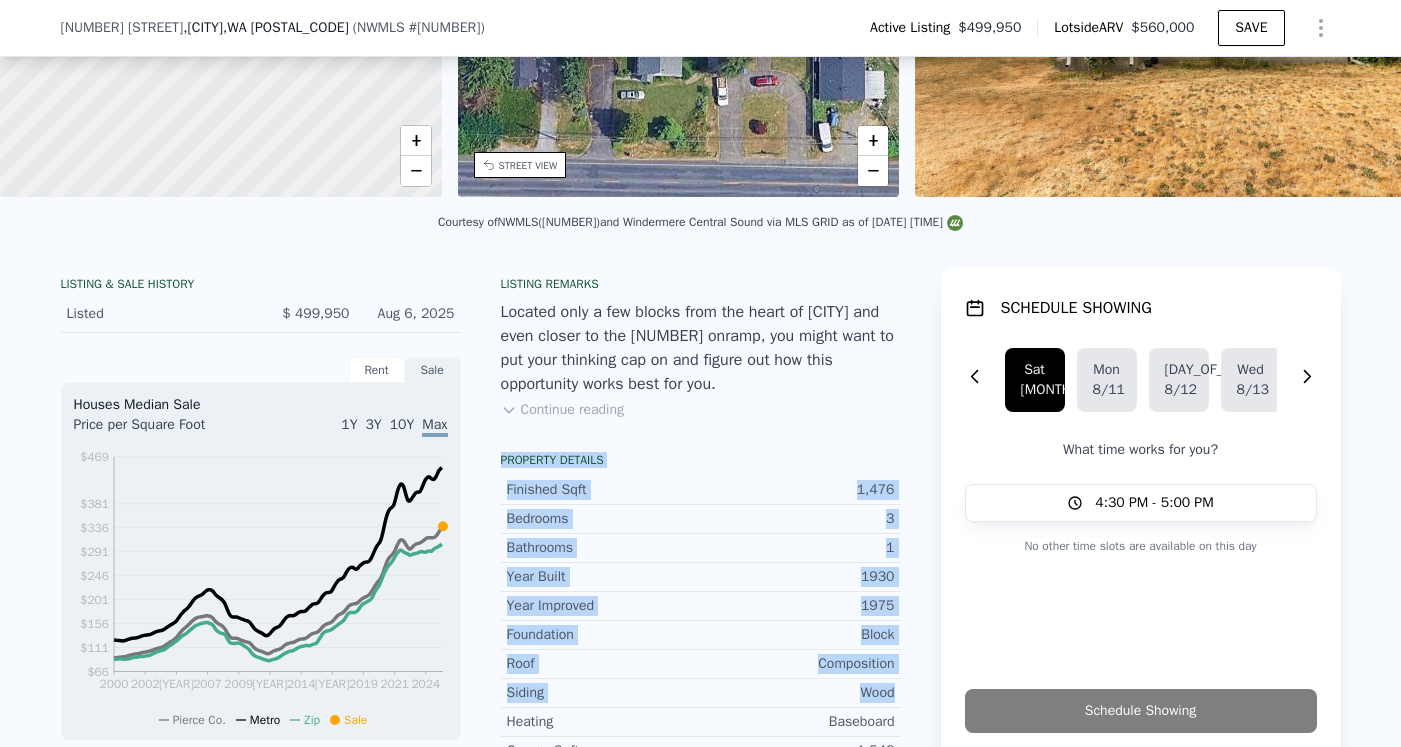 drag, startPoint x: 485, startPoint y: 477, endPoint x: 897, endPoint y: 707, distance: 471.85168 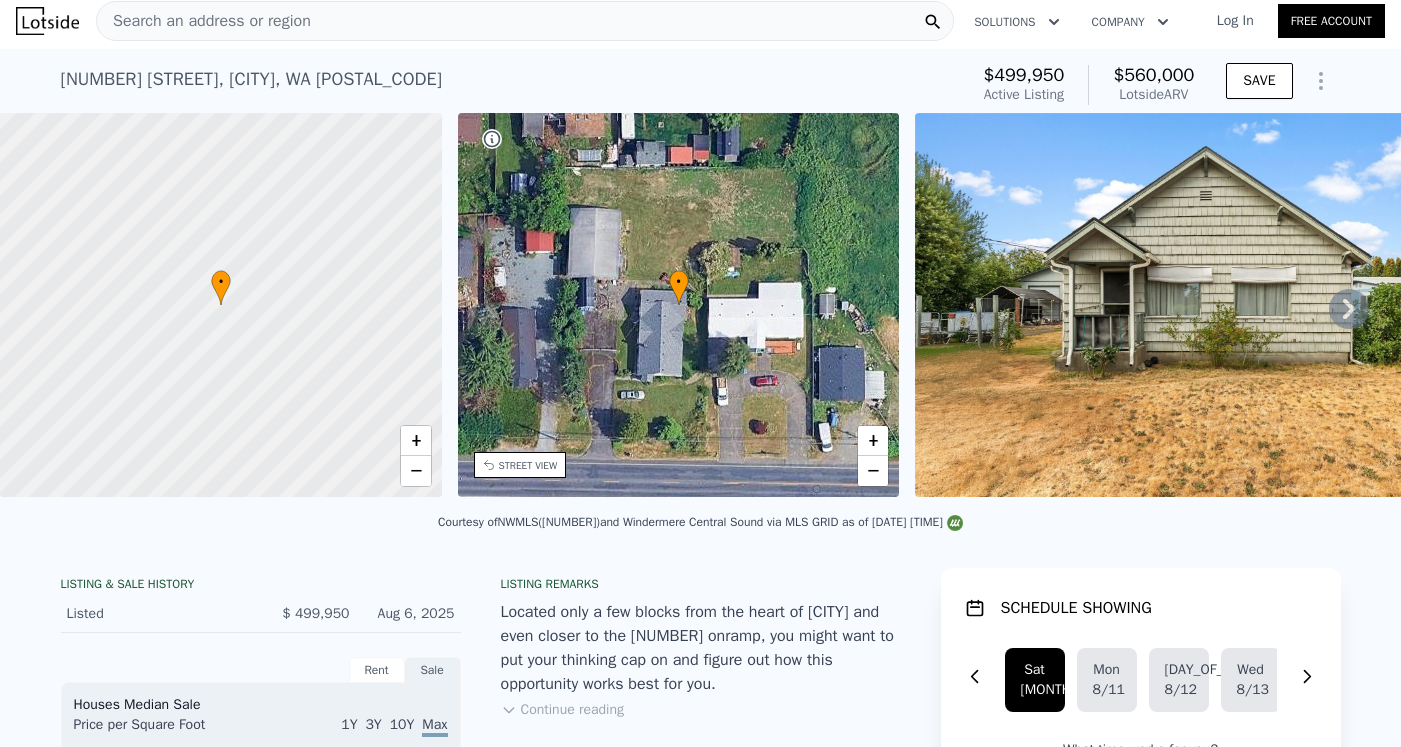 scroll, scrollTop: 0, scrollLeft: 0, axis: both 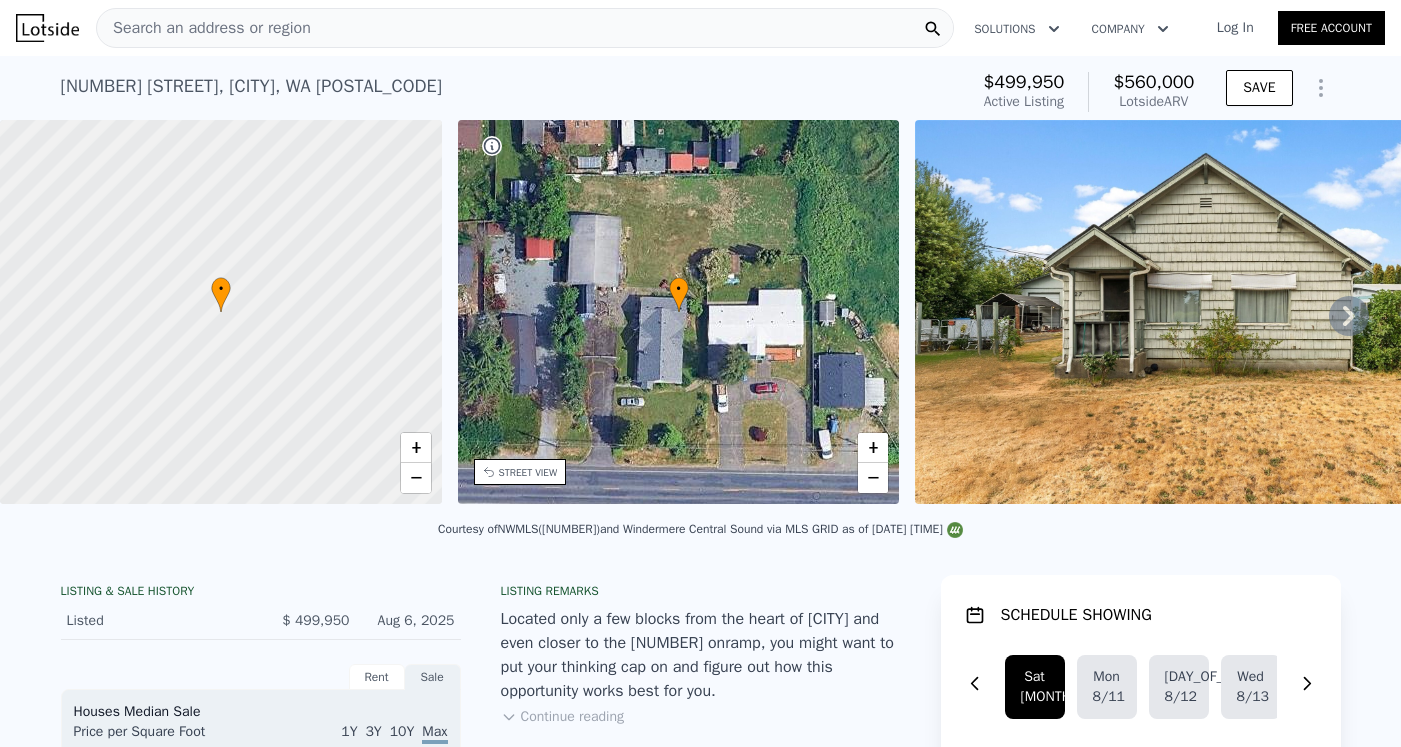 click 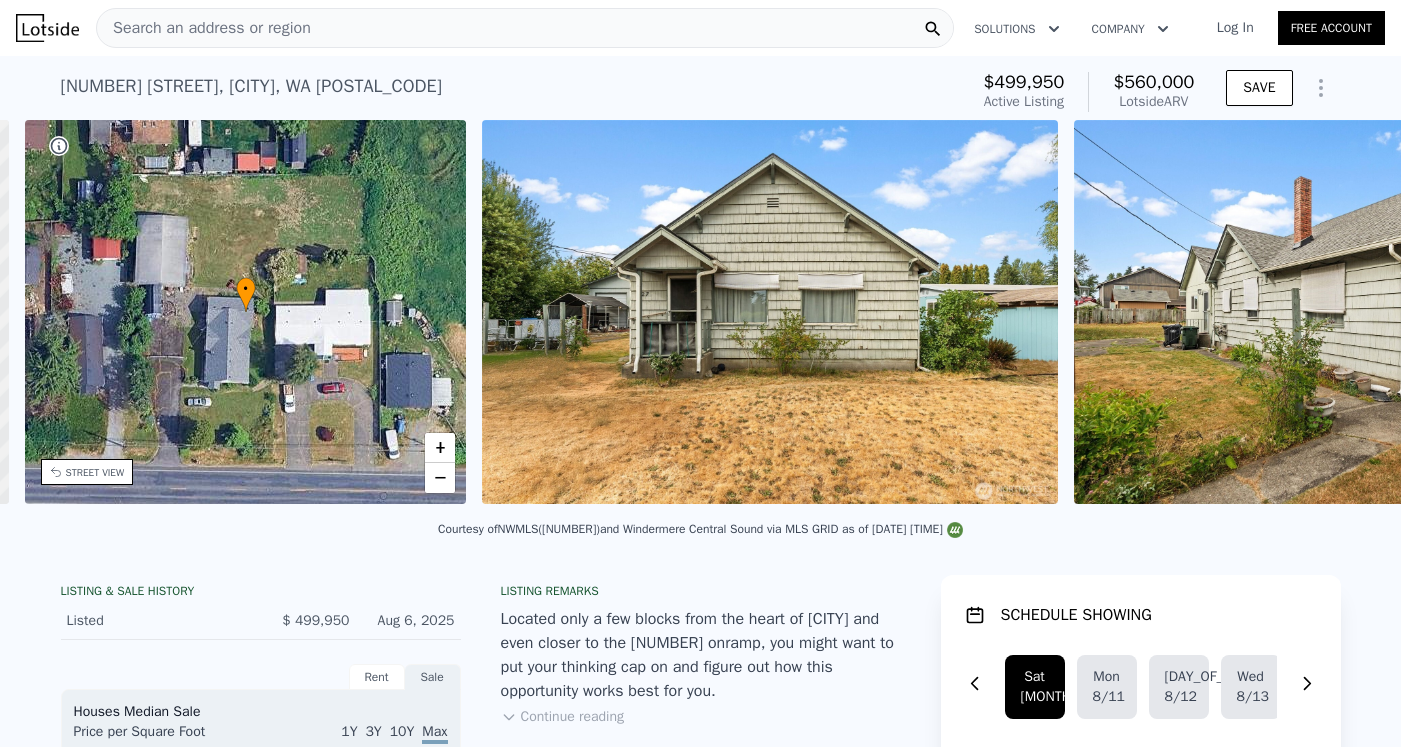 scroll, scrollTop: 0, scrollLeft: 466, axis: horizontal 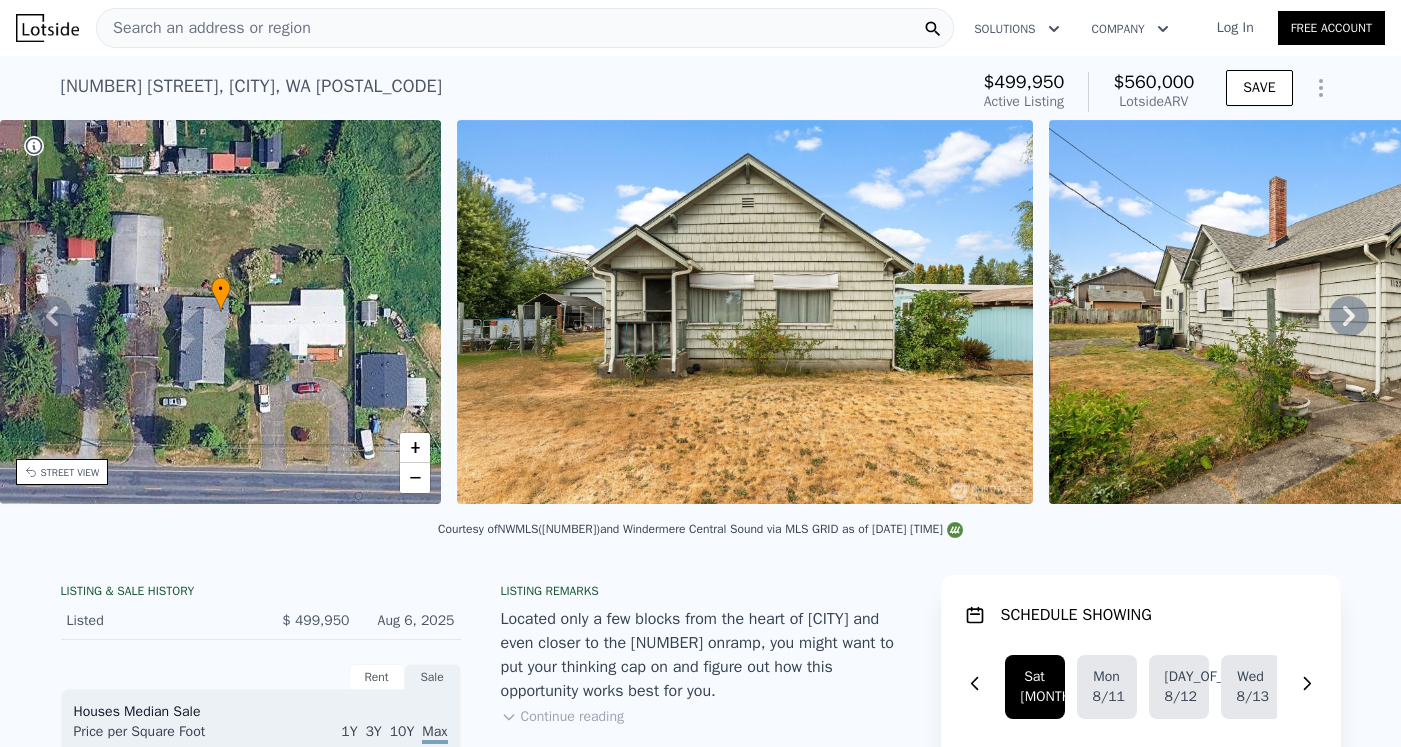 click 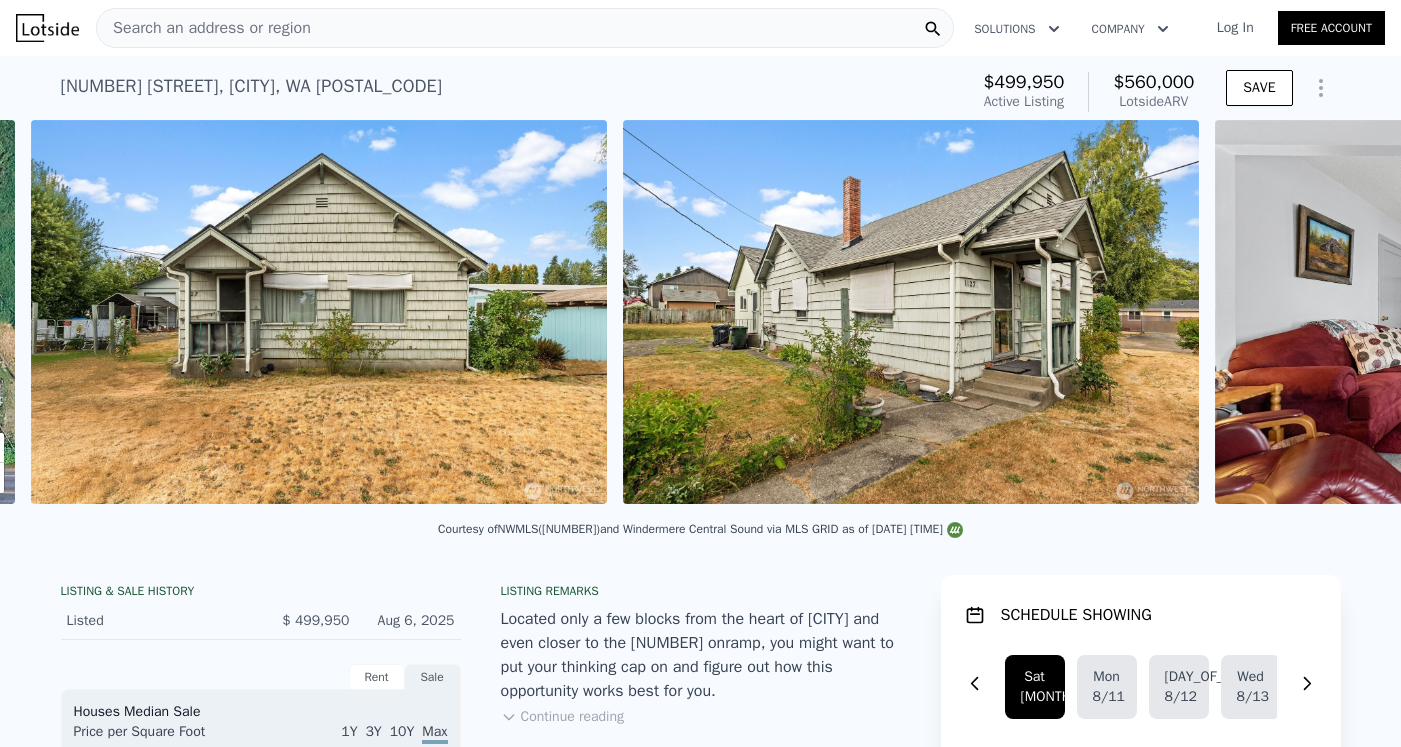 scroll, scrollTop: 0, scrollLeft: 915, axis: horizontal 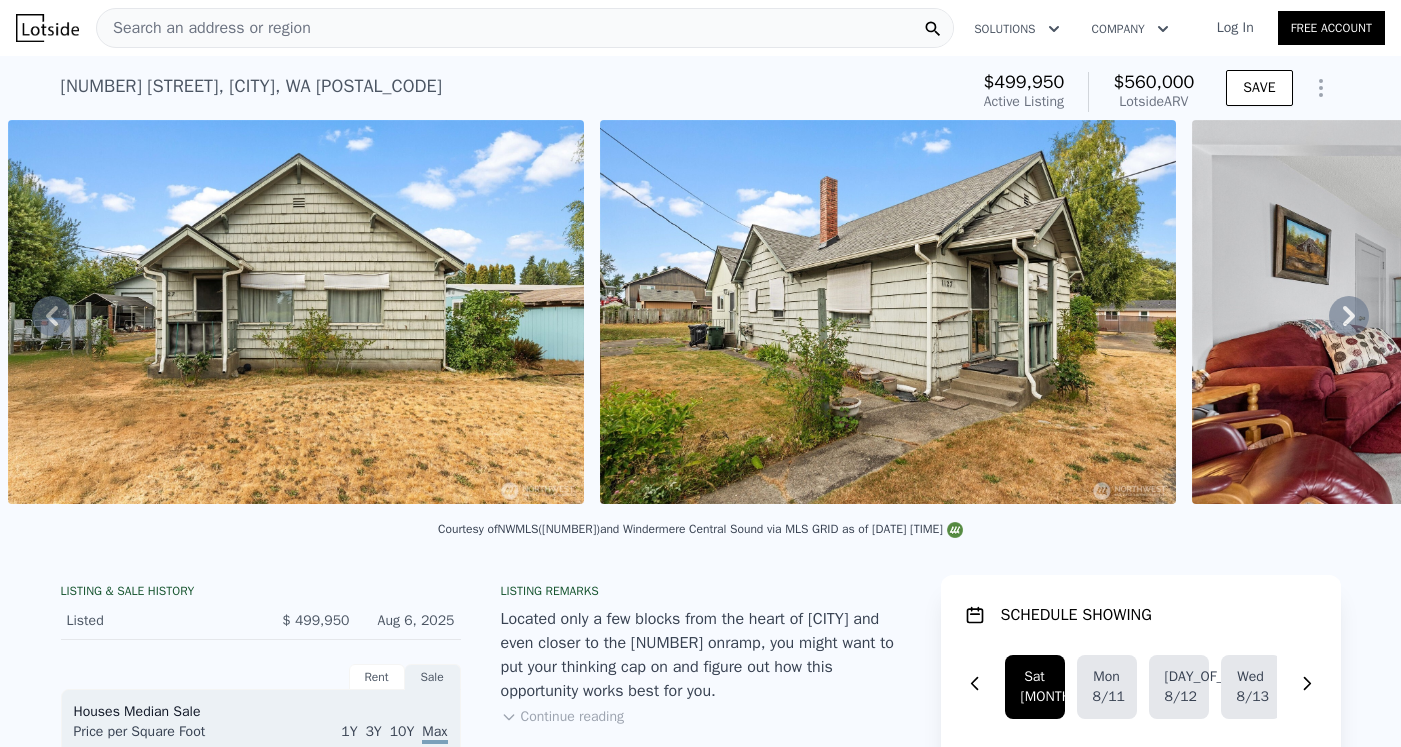 click on "← Move left → Move right ↑ Move up ↓ Move down + Zoom in - Zoom out             [NUMBER] [STREET]   [CITY], [STATE]       [NUMBER] [STREET]            View on Google Maps        Custom Imagery                 This image is no longer available Map Data © [YEAR] Google © [YEAR] Google Terms Report a problem                 ← Move left → Move right ↑ Move up ↓ Move down + Zoom in - Zoom out             [NUMBER] [STREET]   [CITY], [STATE]       [NUMBER] [STREET]            View on Google Maps        Custom Imagery                 This image is no longer available Keyboard shortcuts Map Data © [YEAR] Google © [YEAR] Google Terms Report a problem   SATELLITE VIEW" at bounding box center [700, 315] 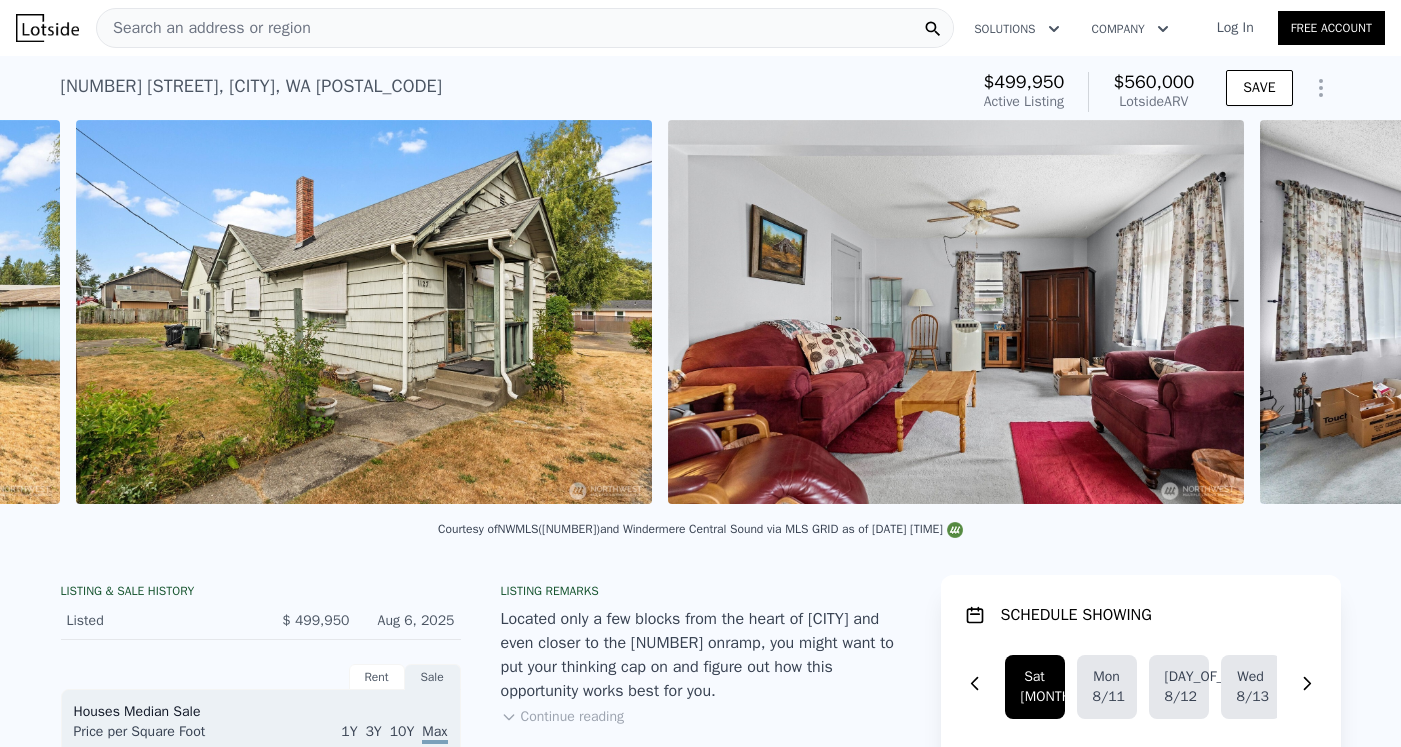 scroll, scrollTop: 0, scrollLeft: 1507, axis: horizontal 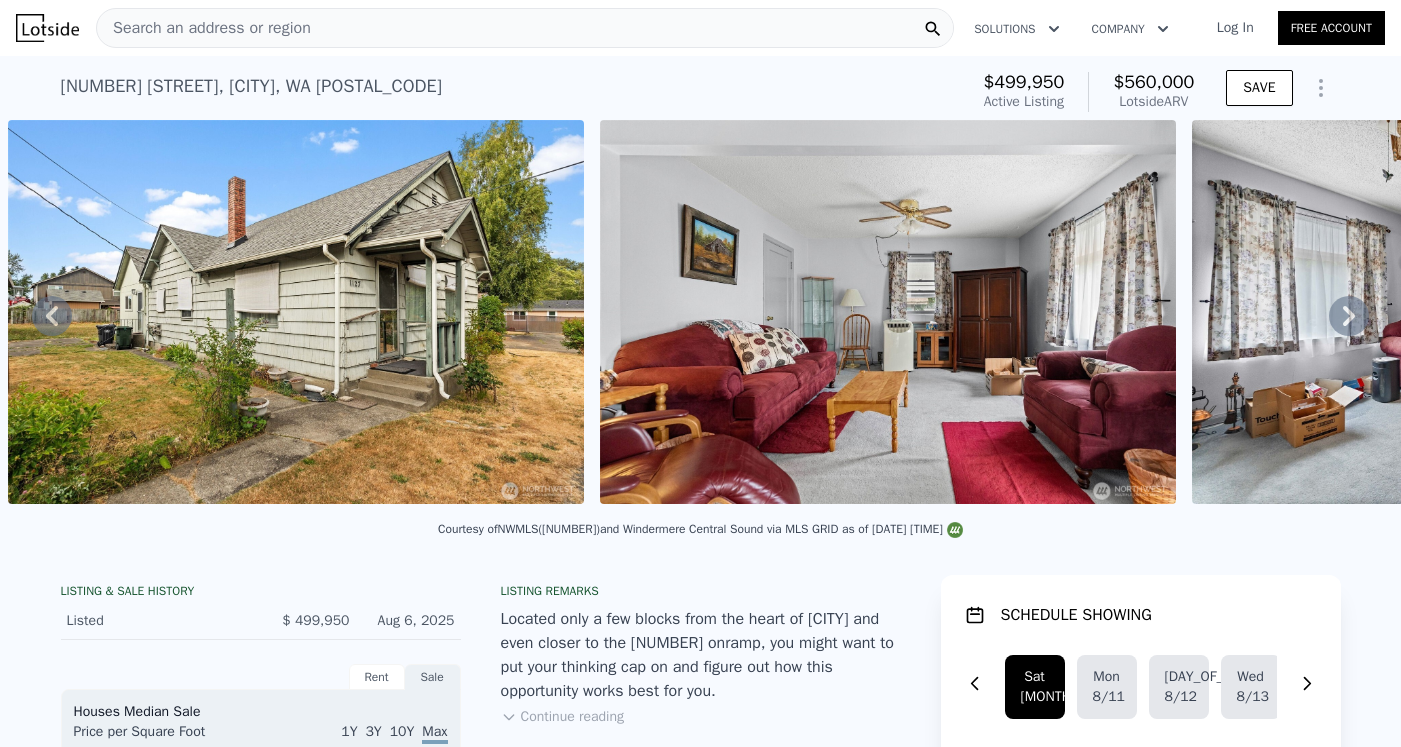 click 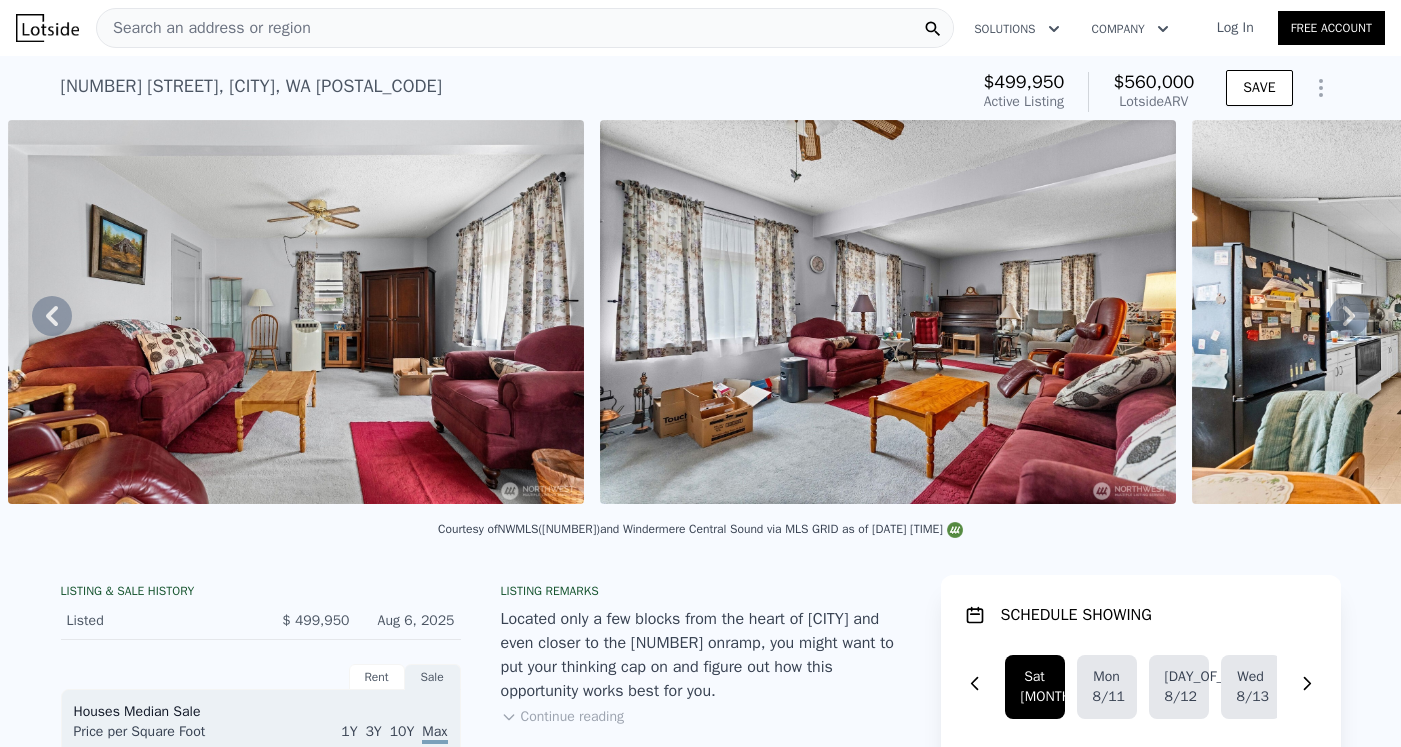 click 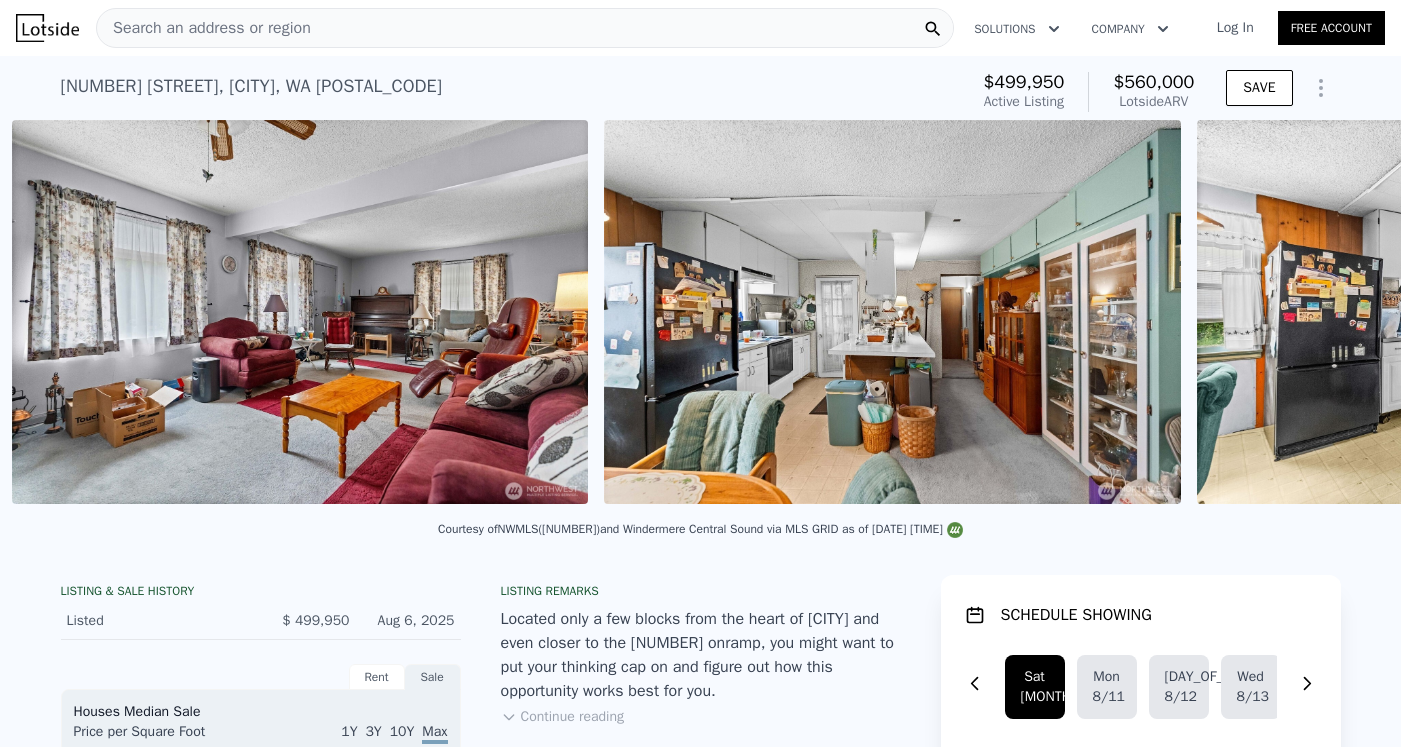 scroll, scrollTop: 0, scrollLeft: 2691, axis: horizontal 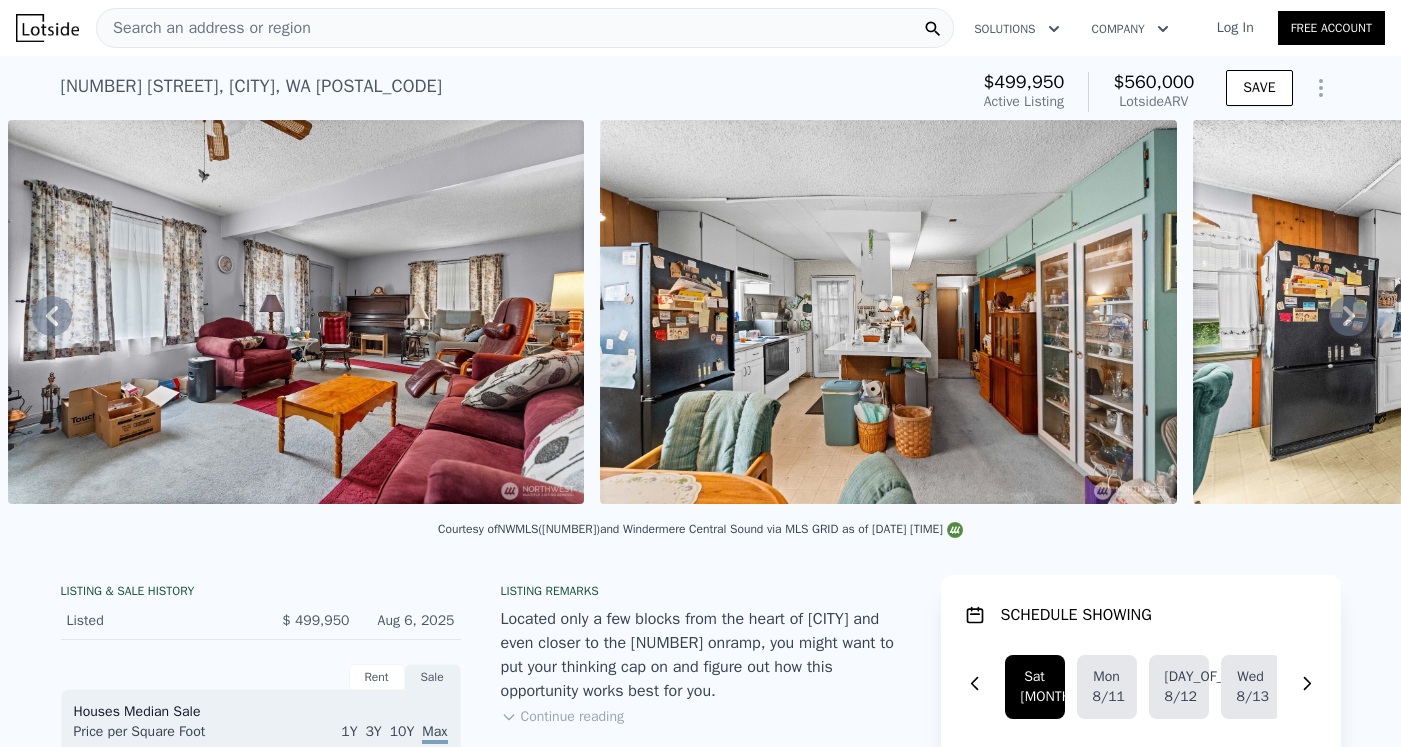 click 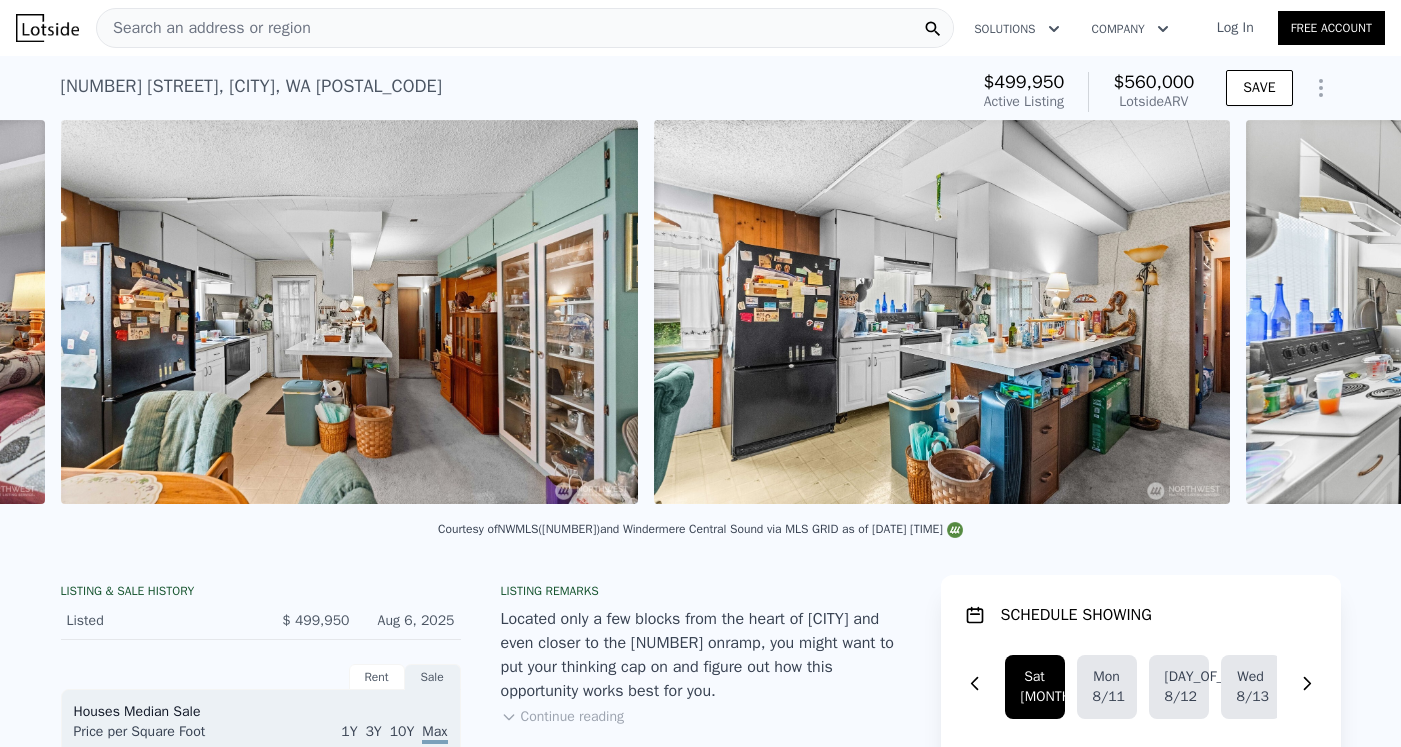 scroll, scrollTop: 0, scrollLeft: 3283, axis: horizontal 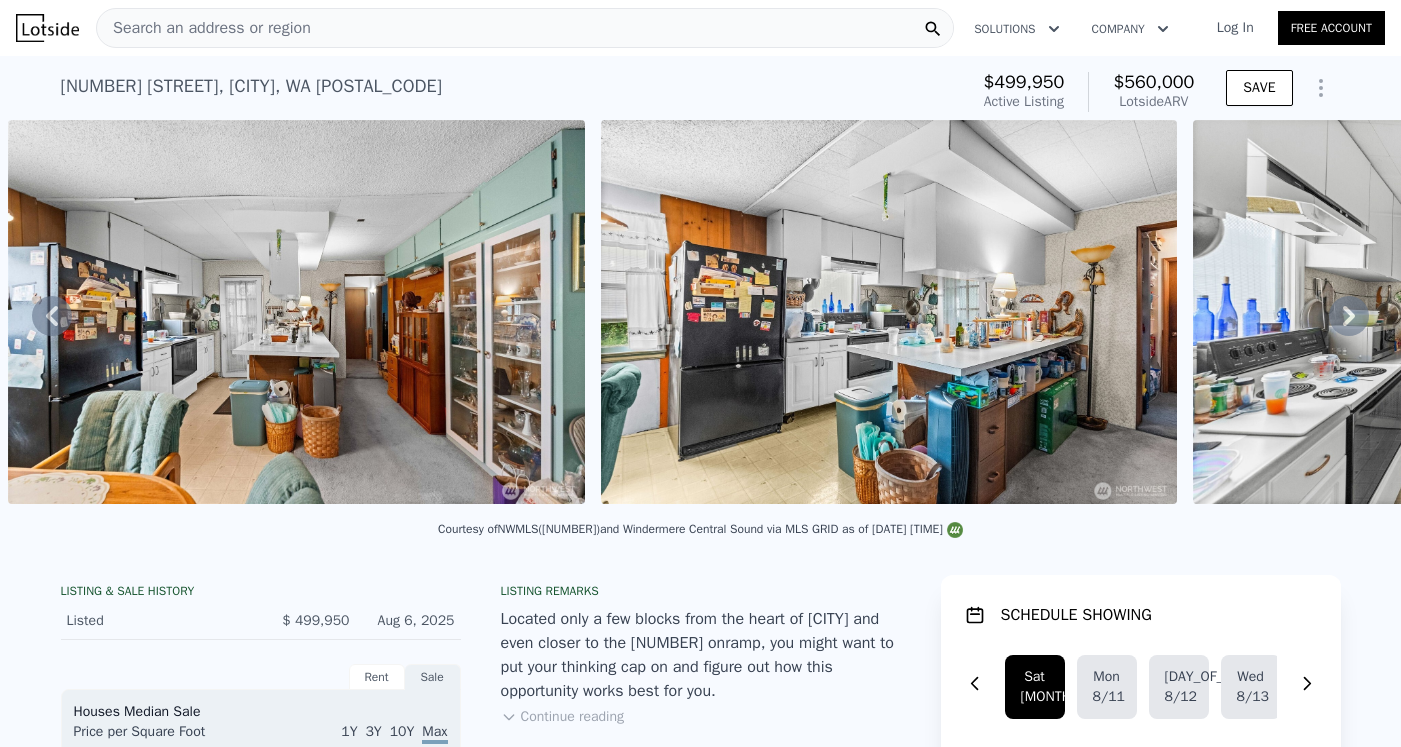 click 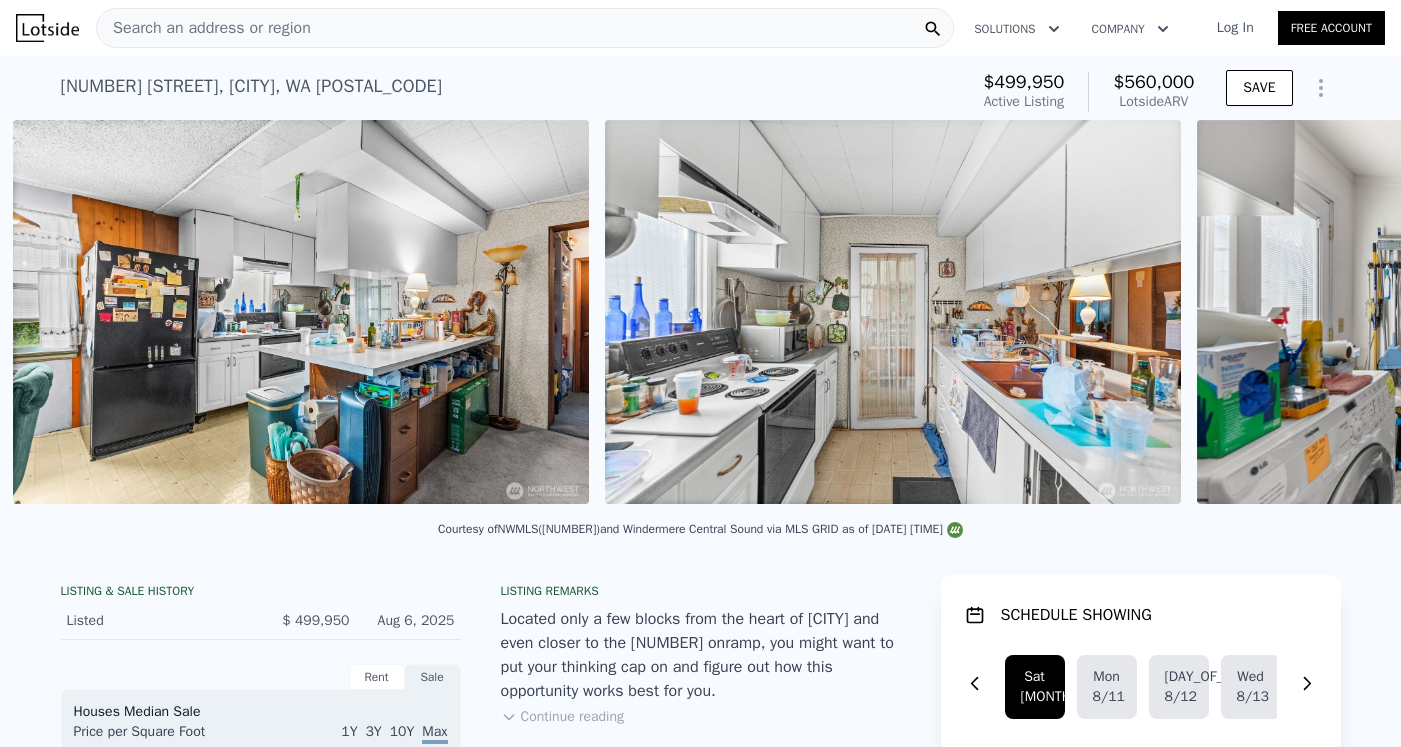 scroll, scrollTop: 0, scrollLeft: 3876, axis: horizontal 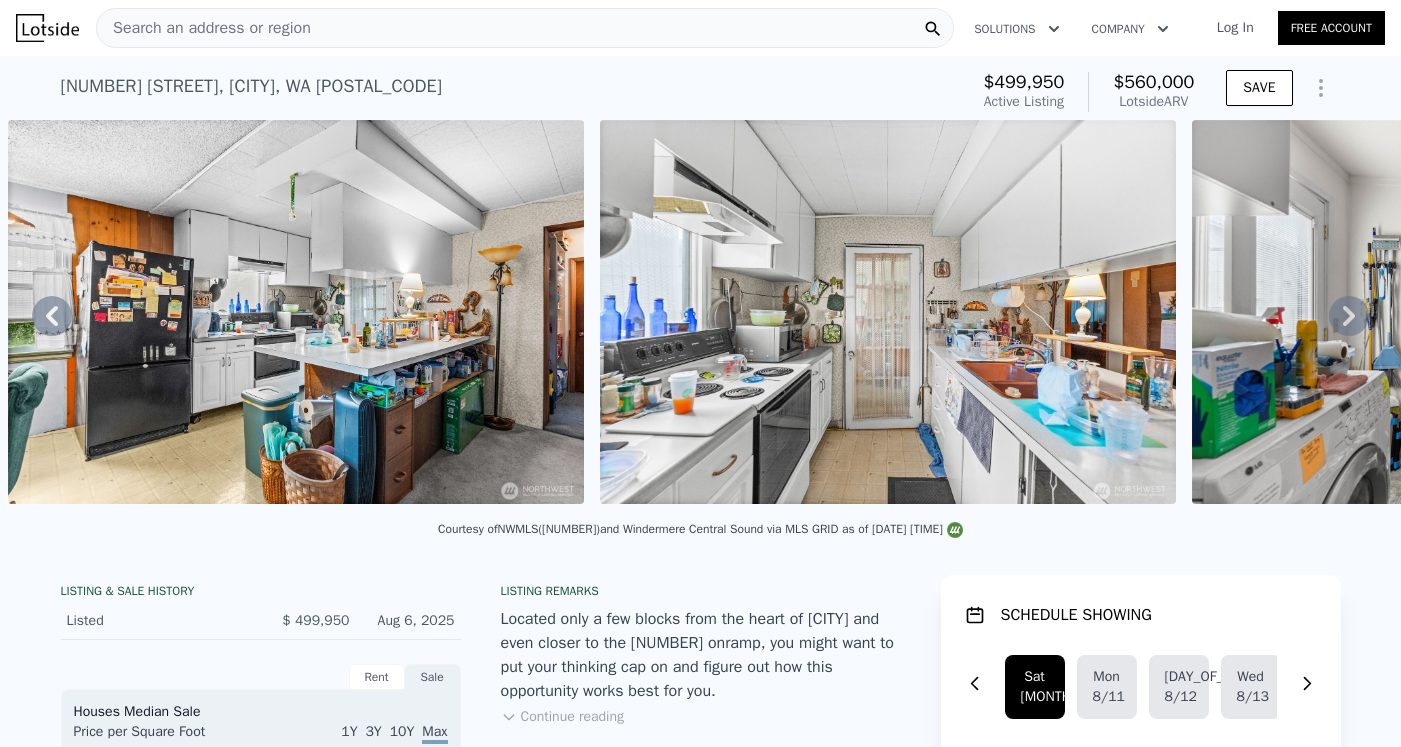 click 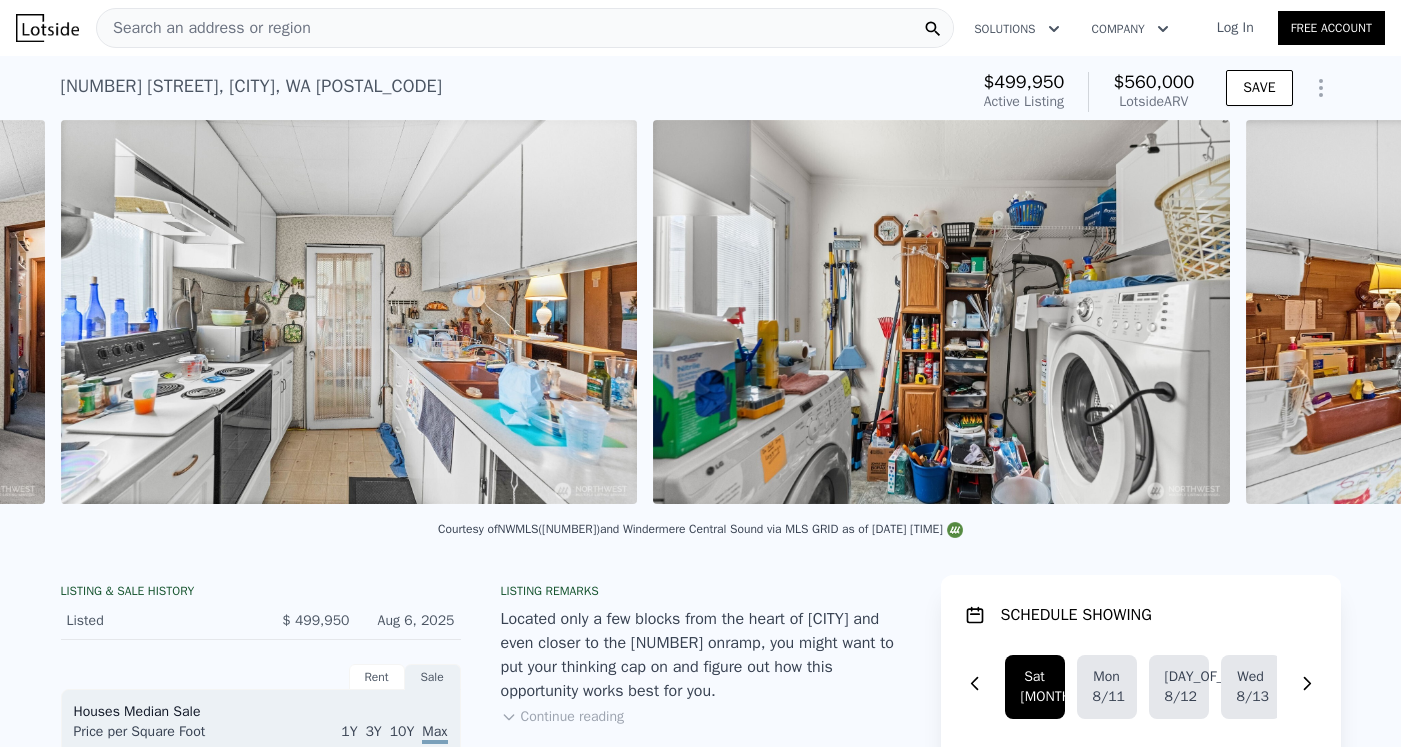 scroll, scrollTop: 0, scrollLeft: 4468, axis: horizontal 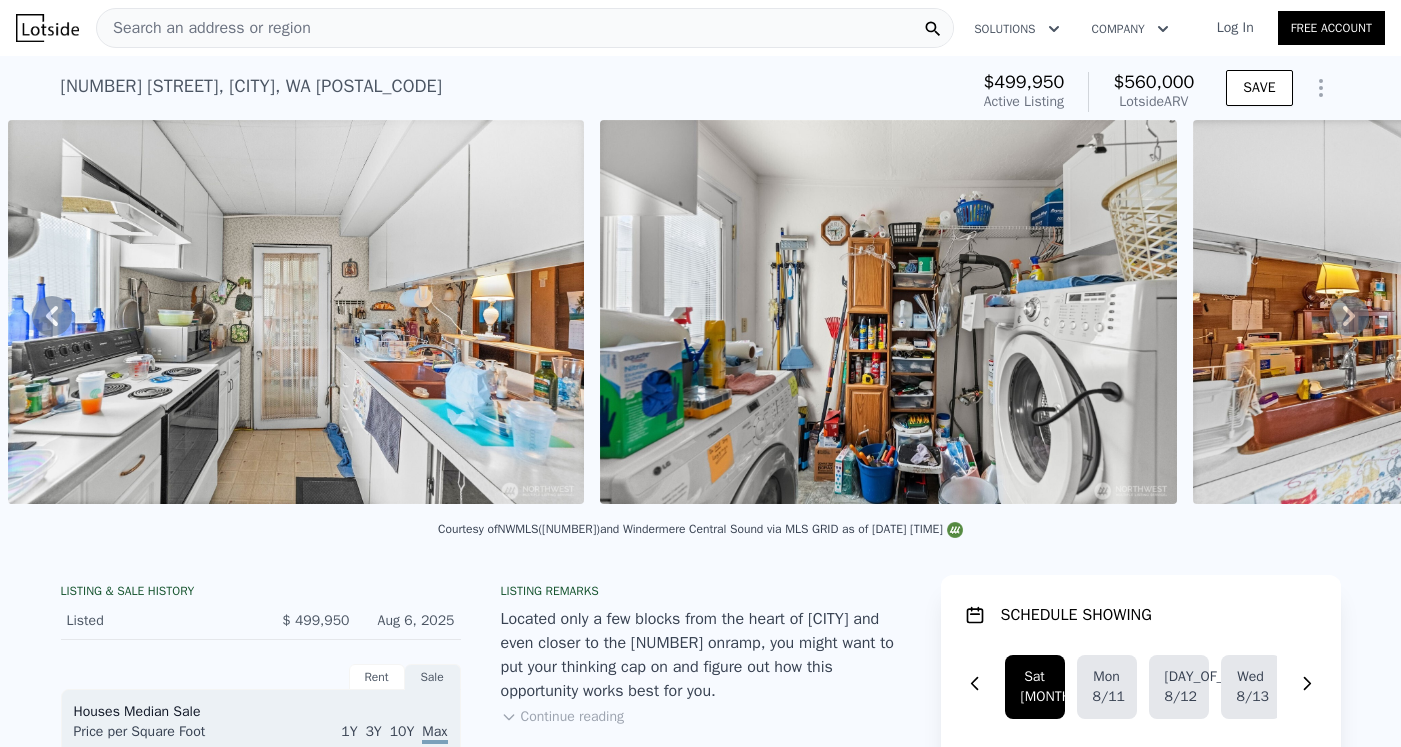 click 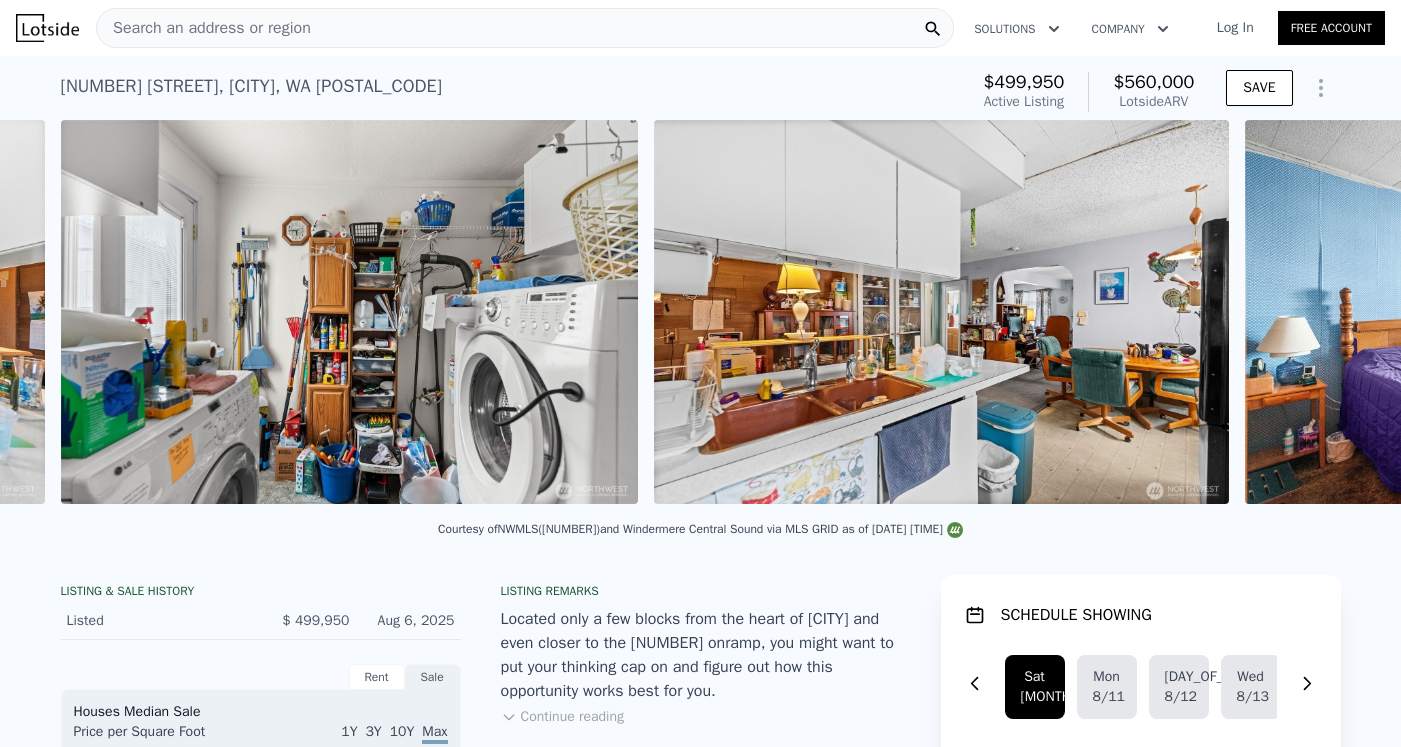 scroll, scrollTop: 0, scrollLeft: 5060, axis: horizontal 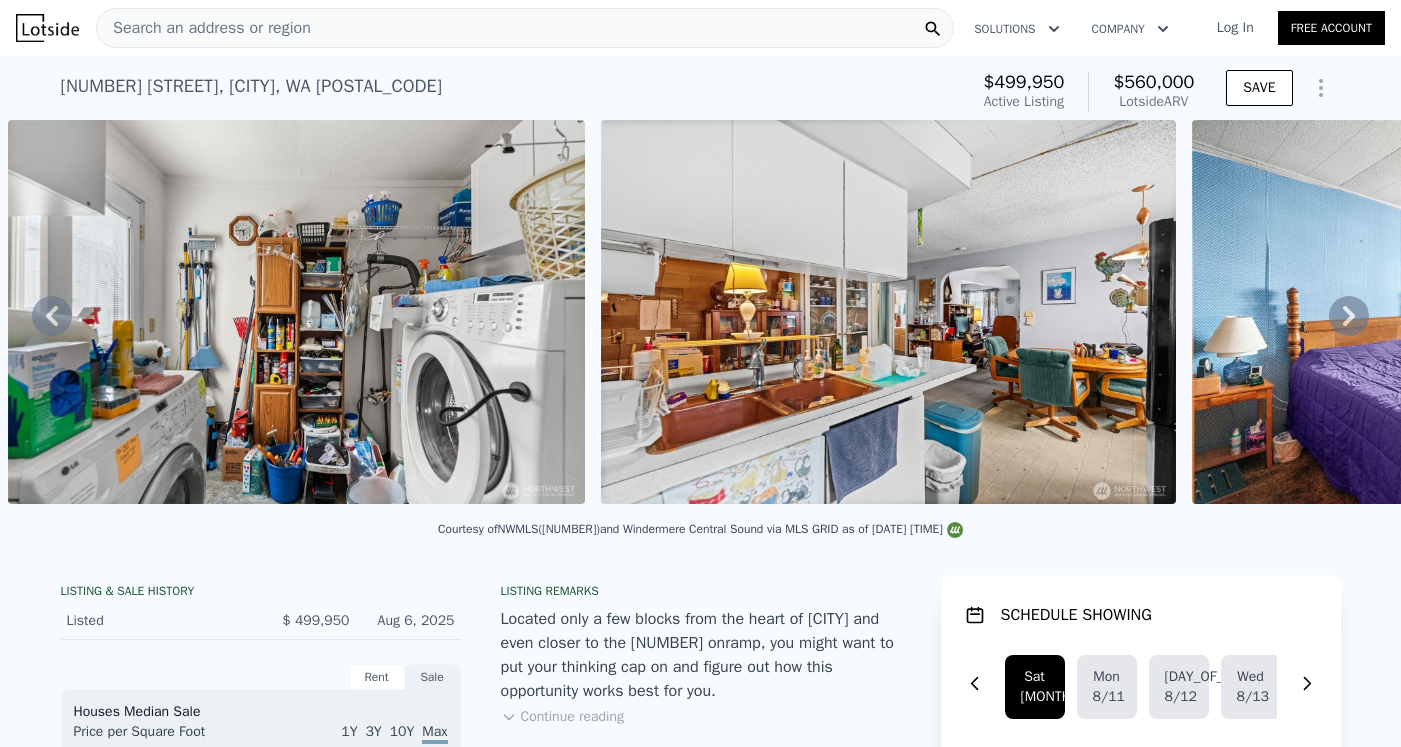 click 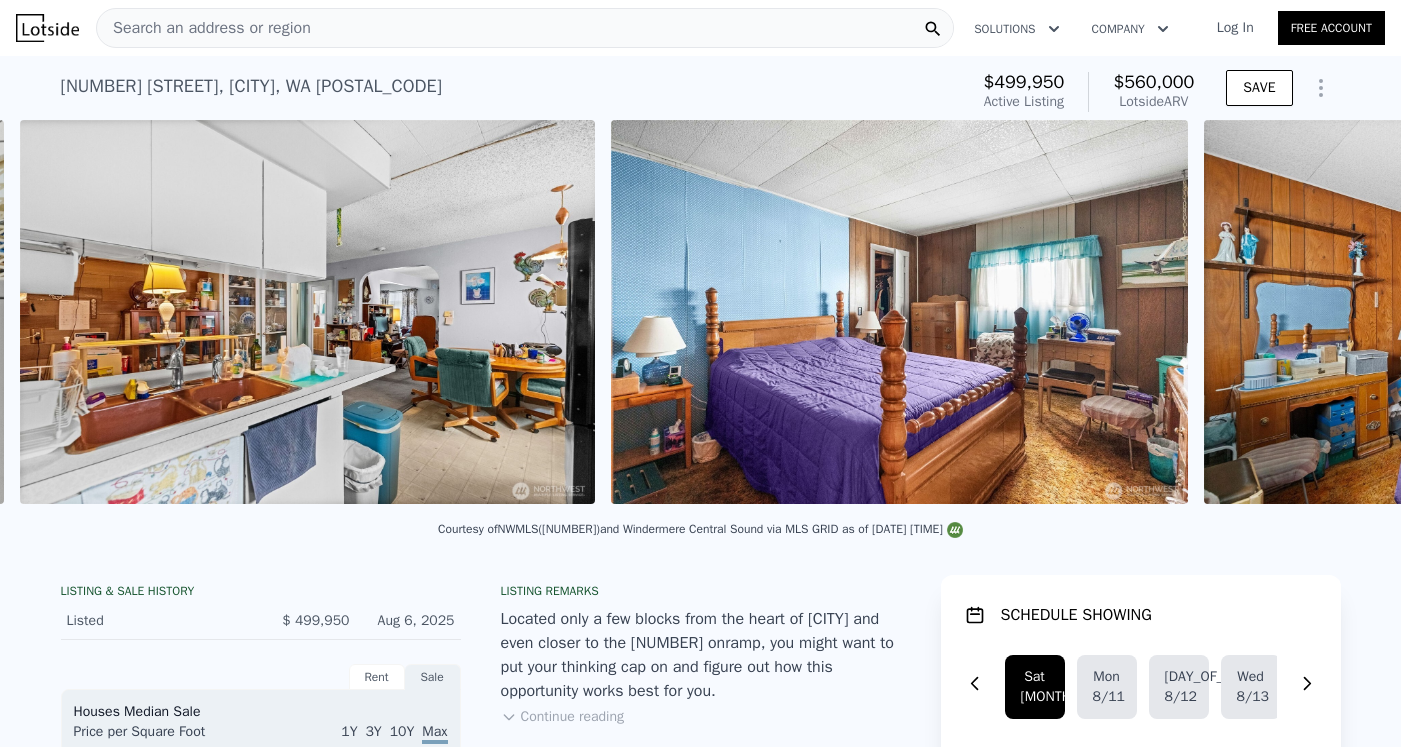 scroll, scrollTop: 0, scrollLeft: 5653, axis: horizontal 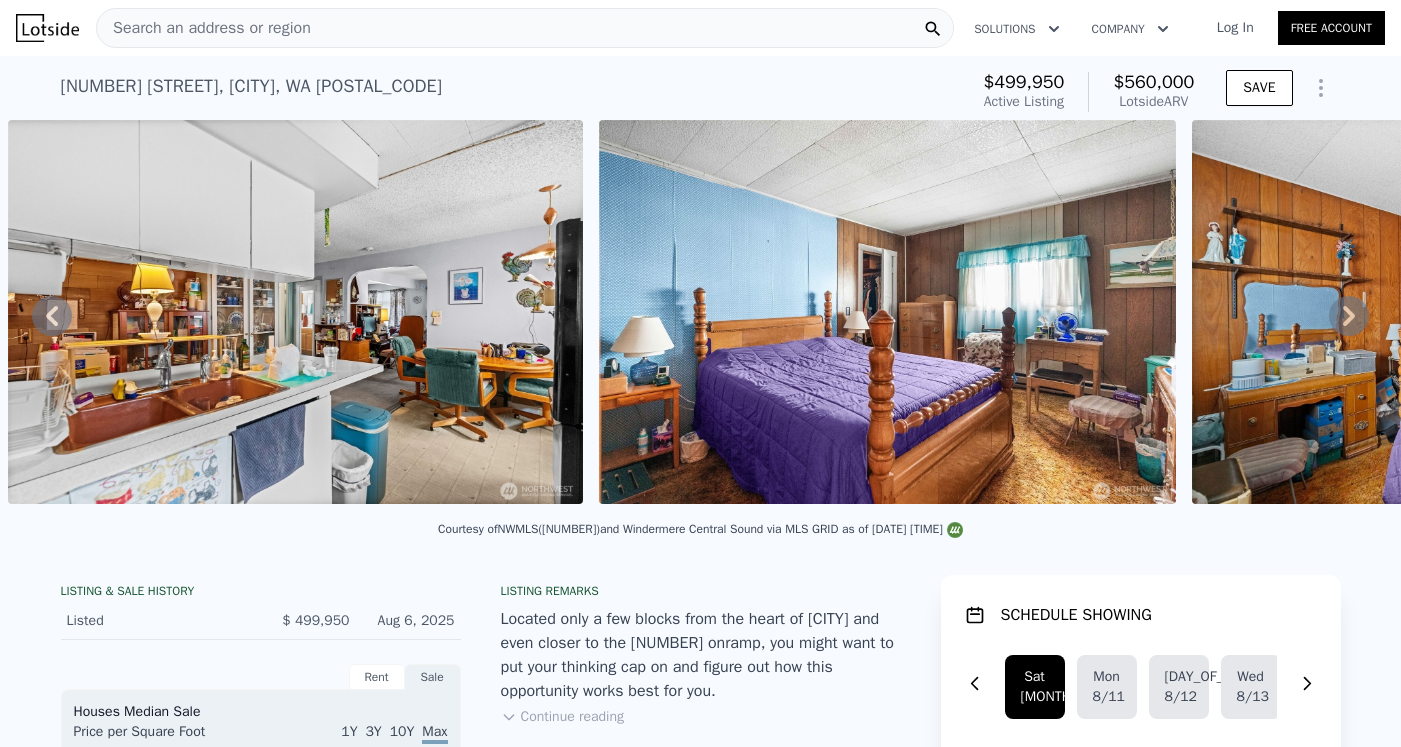 click 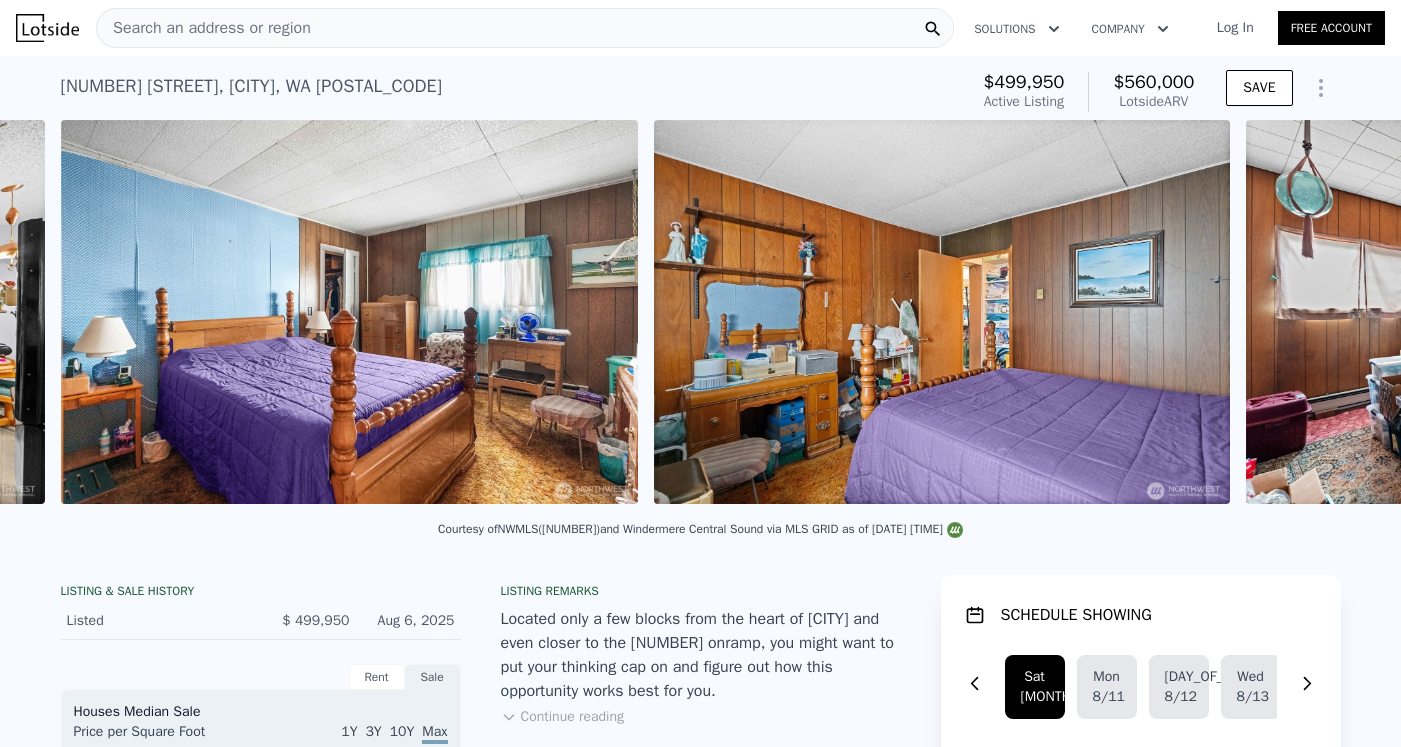scroll, scrollTop: 0, scrollLeft: 6244, axis: horizontal 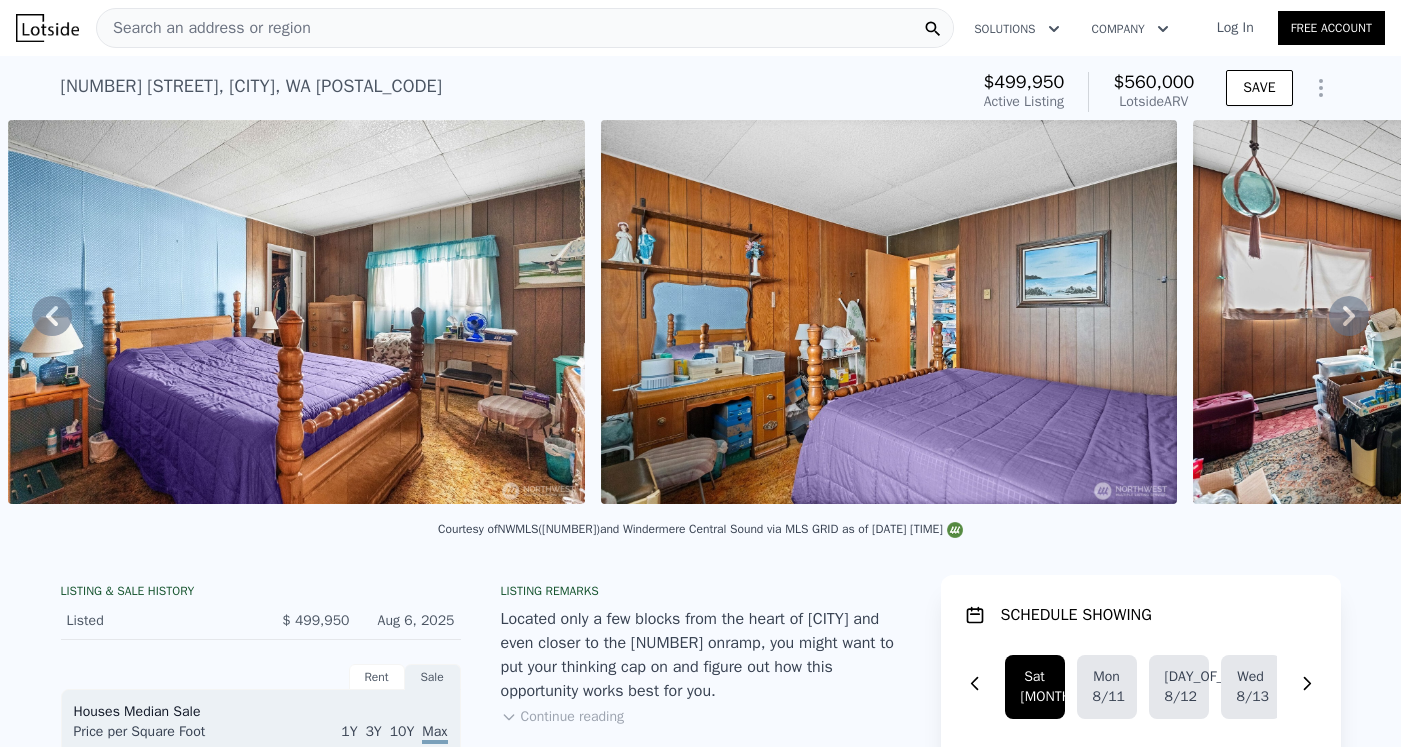 click 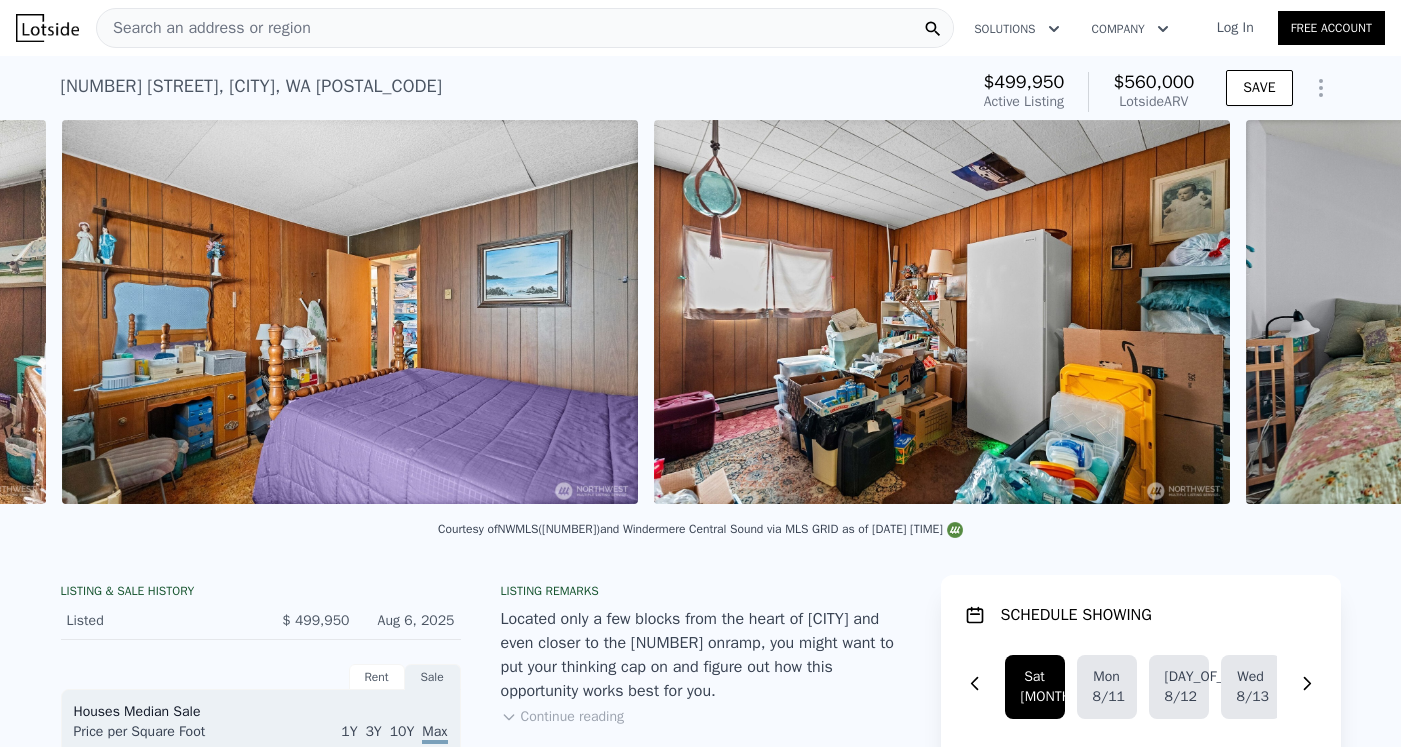 scroll, scrollTop: 0, scrollLeft: 6837, axis: horizontal 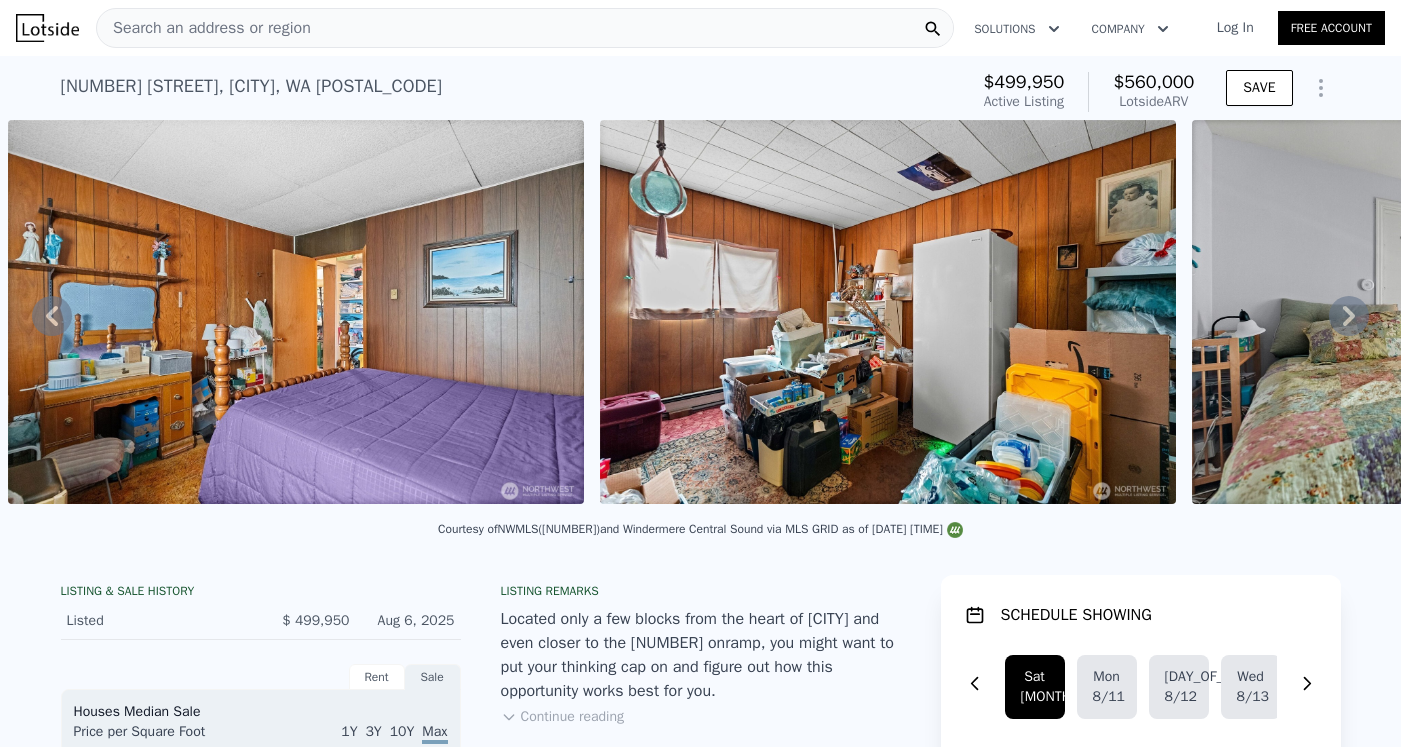 click 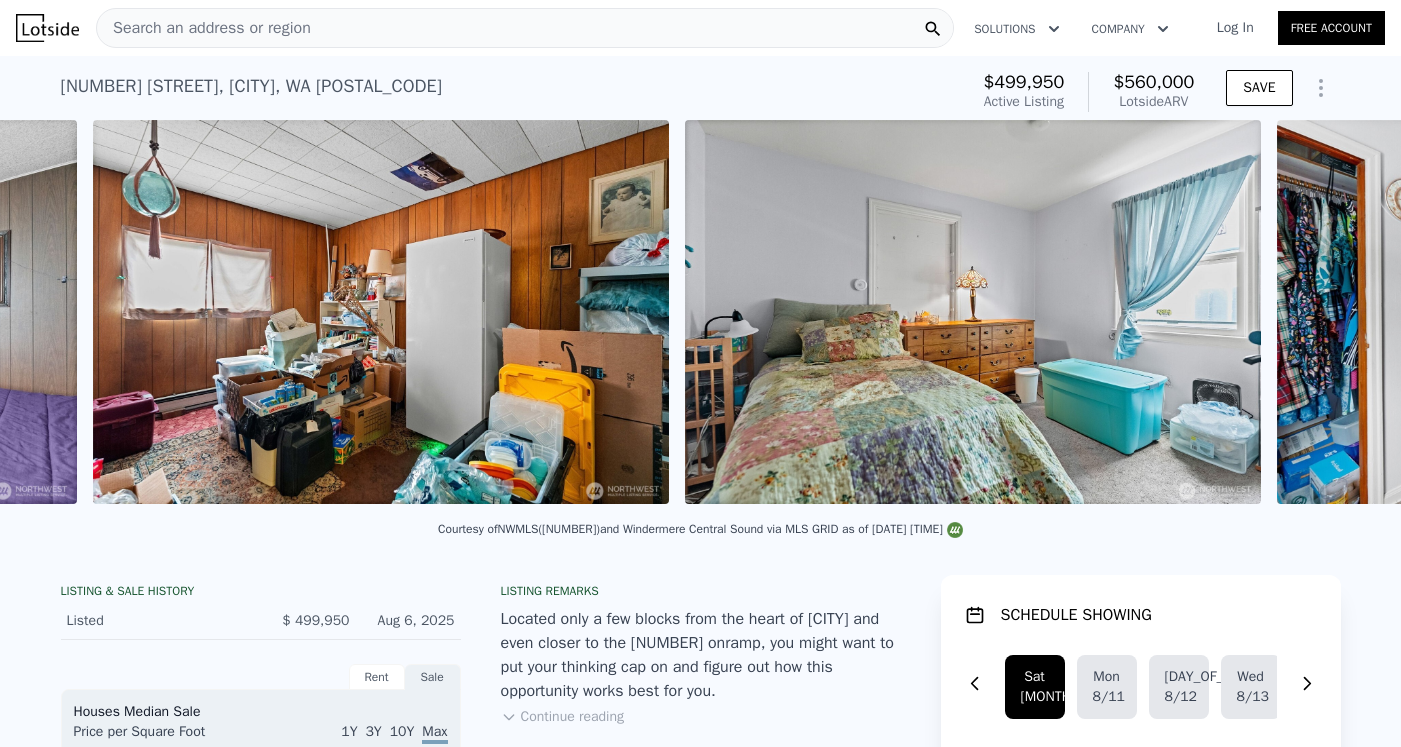 scroll, scrollTop: 0, scrollLeft: 7429, axis: horizontal 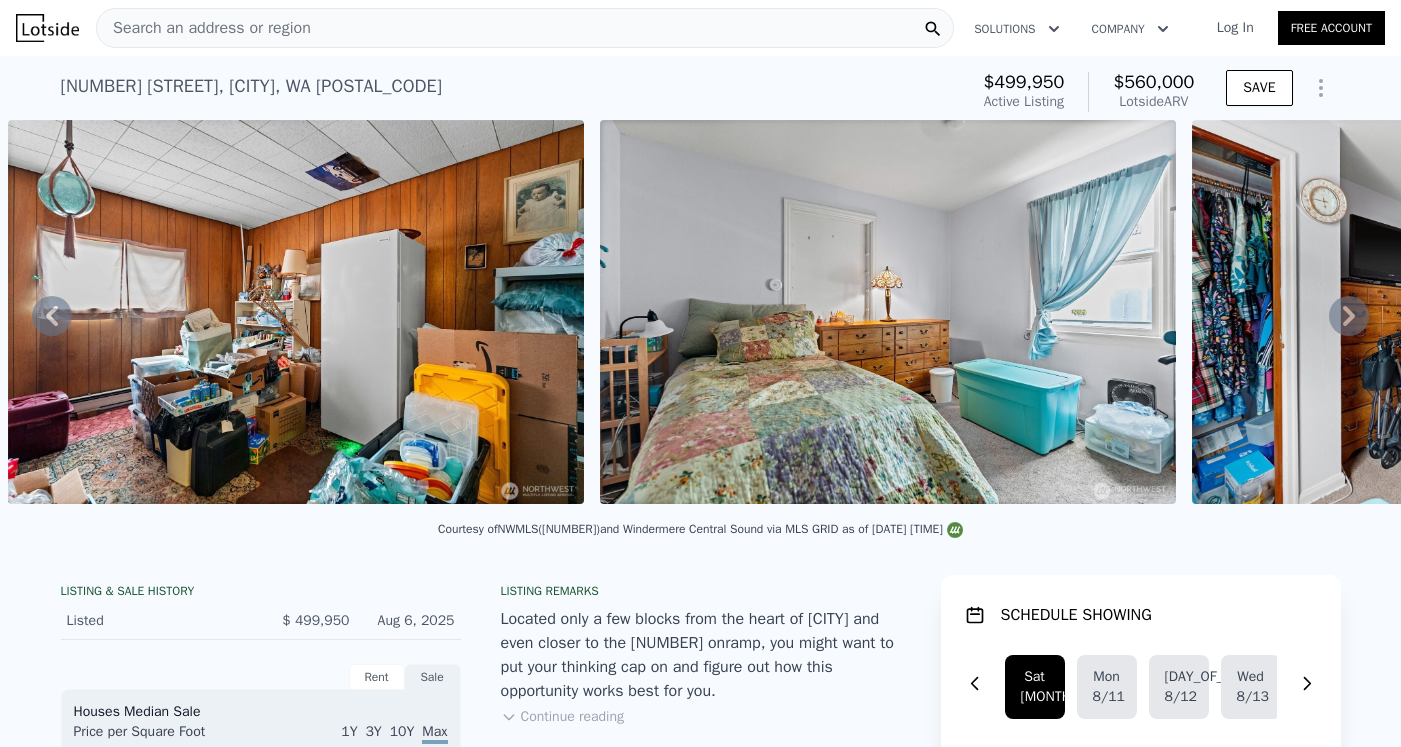 click 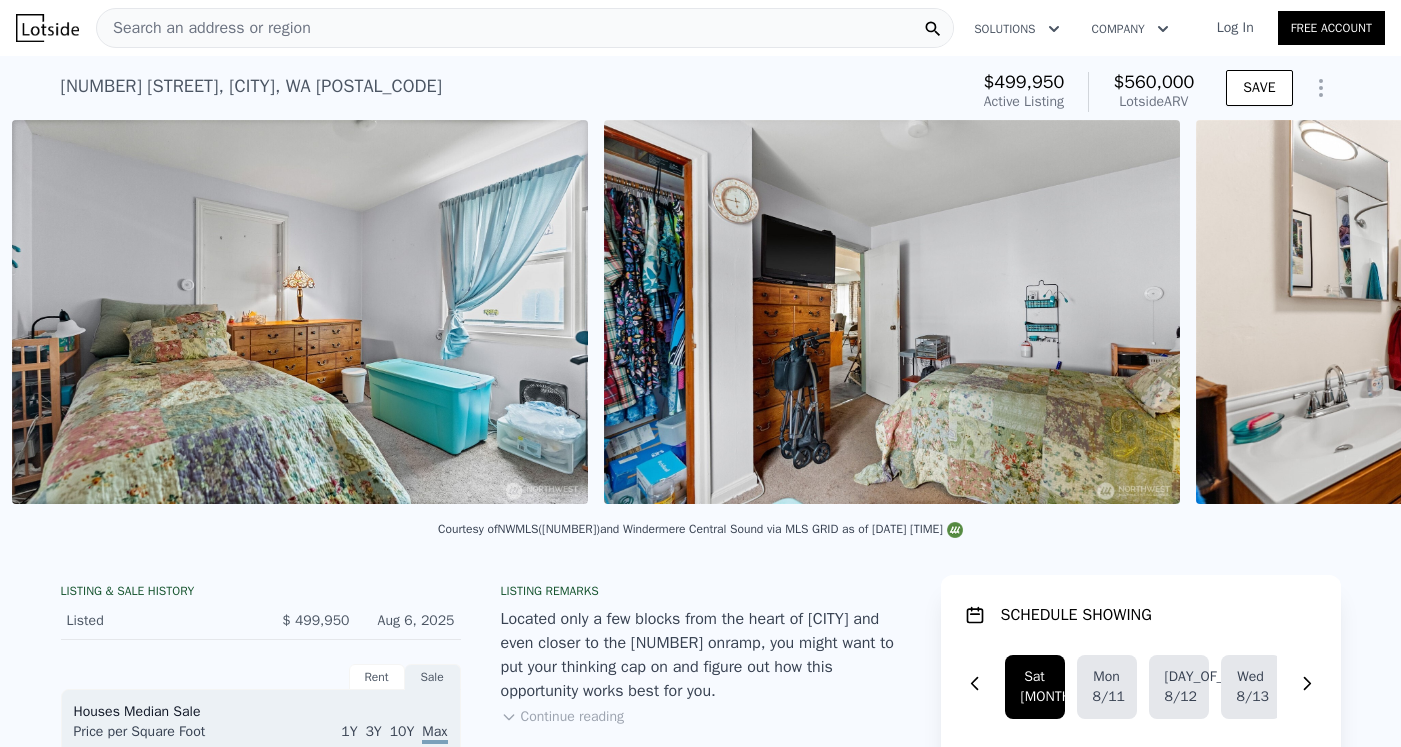 scroll, scrollTop: 0, scrollLeft: 8021, axis: horizontal 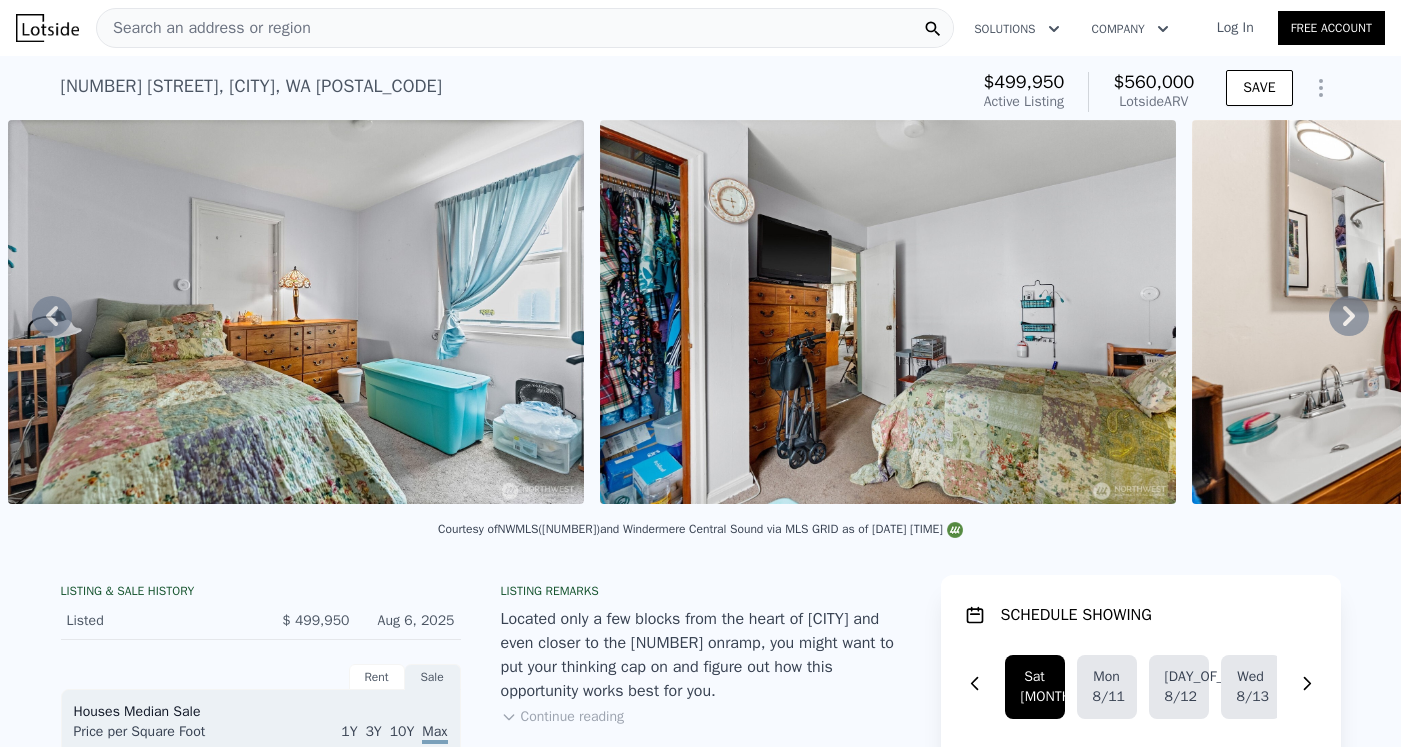 click 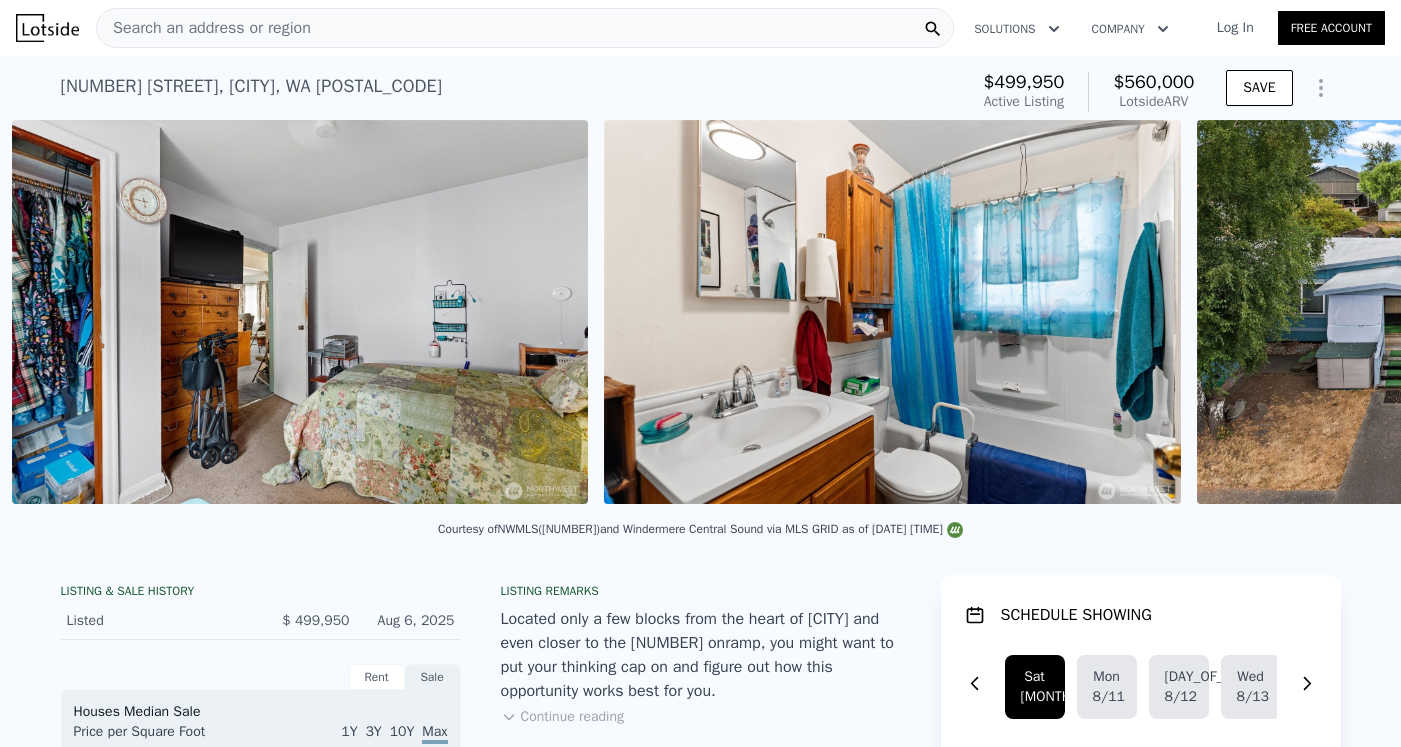 scroll, scrollTop: 0, scrollLeft: 8613, axis: horizontal 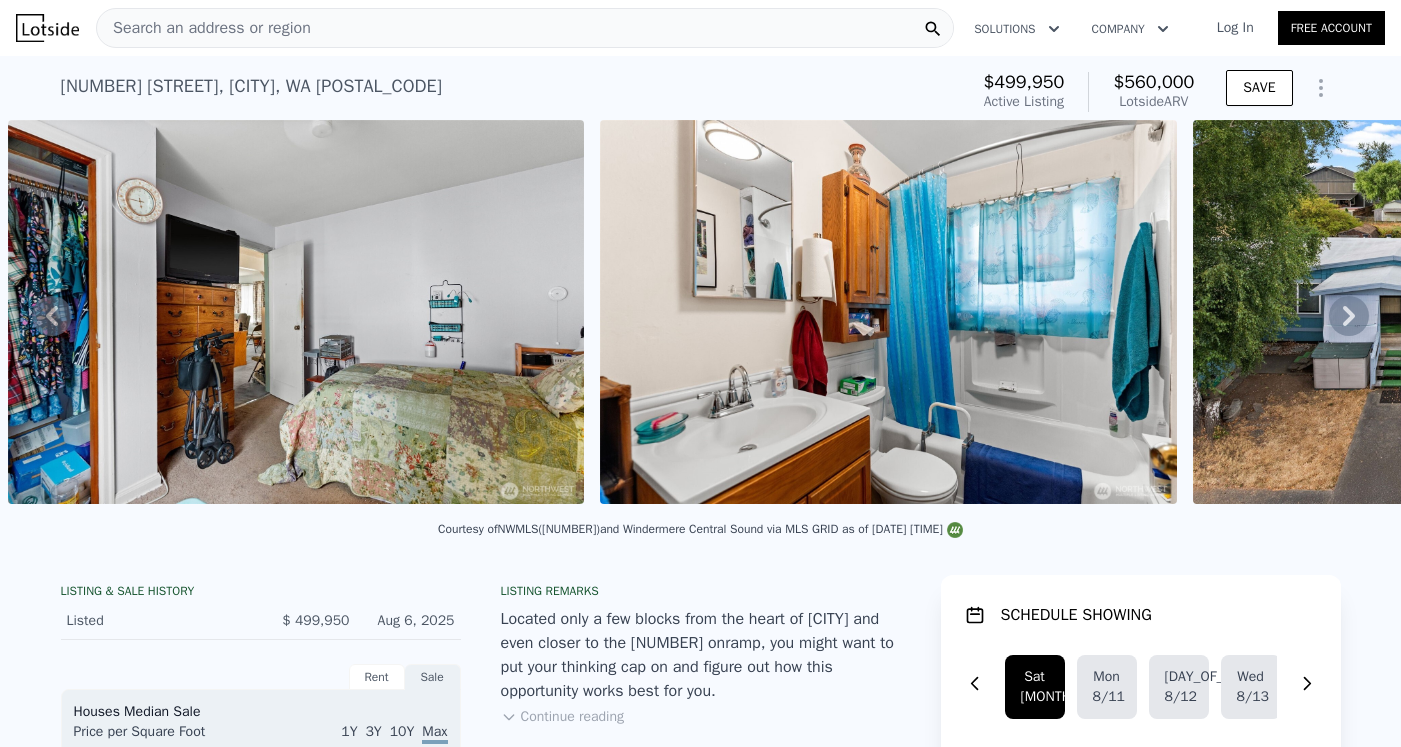 click on "← Move left → Move right ↑ Move up ↓ Move down + Zoom in - Zoom out             [NUMBER] [STREET]   [CITY], [STATE]       [NUMBER] [STREET]            View on Google Maps        Custom Imagery                 This image is no longer available Map Data © [YEAR] Google © [YEAR] Google Terms Report a problem                 ← Move left → Move right ↑ Move up ↓ Move down + Zoom in - Zoom out             [NUMBER] [STREET]   [CITY], [STATE]       [NUMBER] [STREET]            View on Google Maps        Custom Imagery                 This image is no longer available Keyboard shortcuts Map Data © [YEAR] Google © [YEAR] Google Terms Report a problem   SATELLITE VIEW" at bounding box center [700, 315] 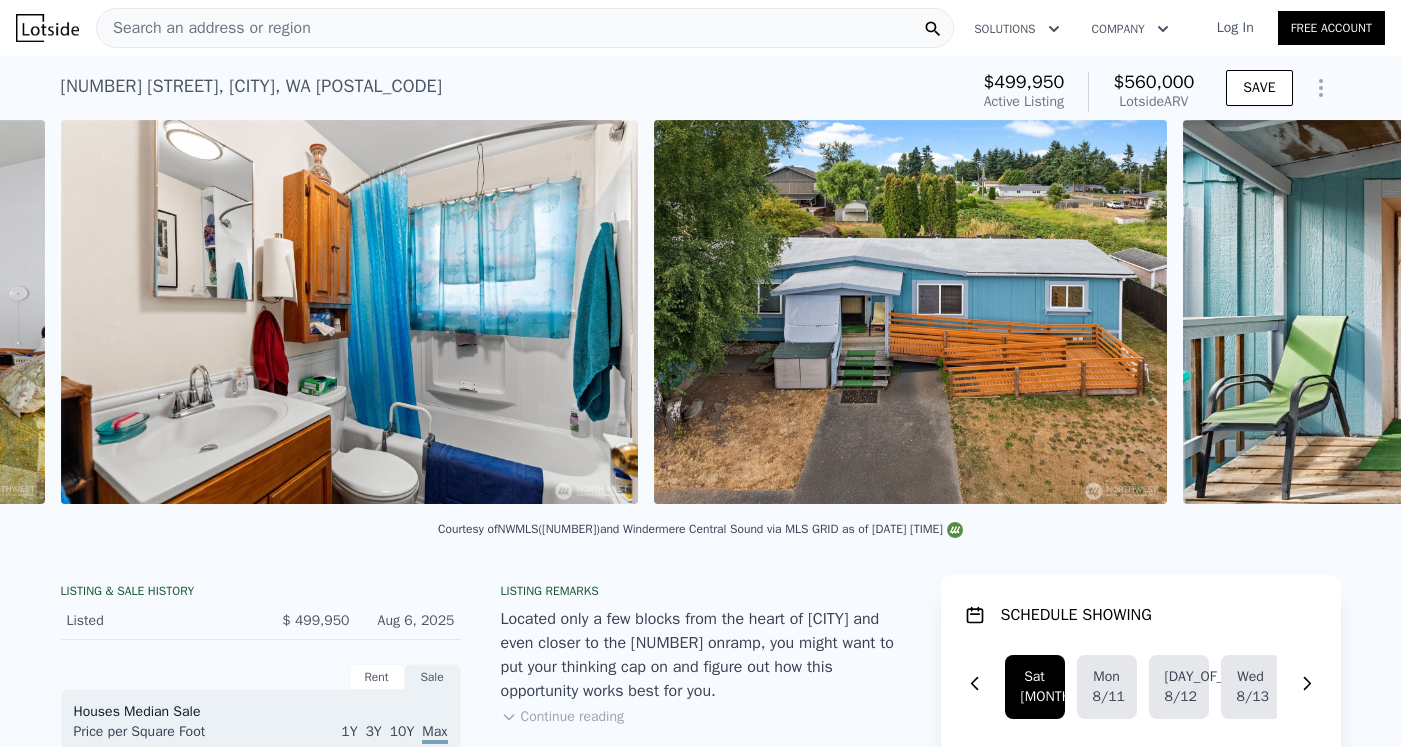 scroll, scrollTop: 0, scrollLeft: 9205, axis: horizontal 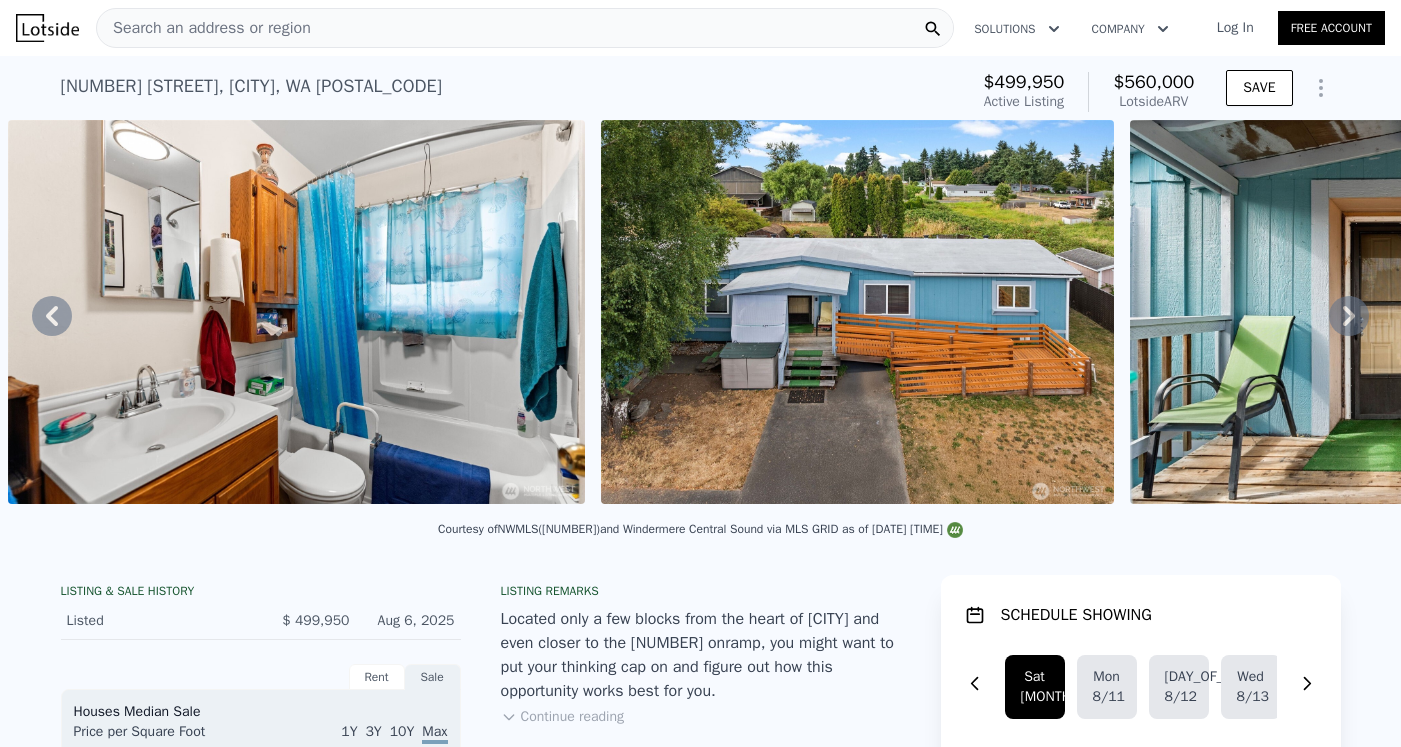 click 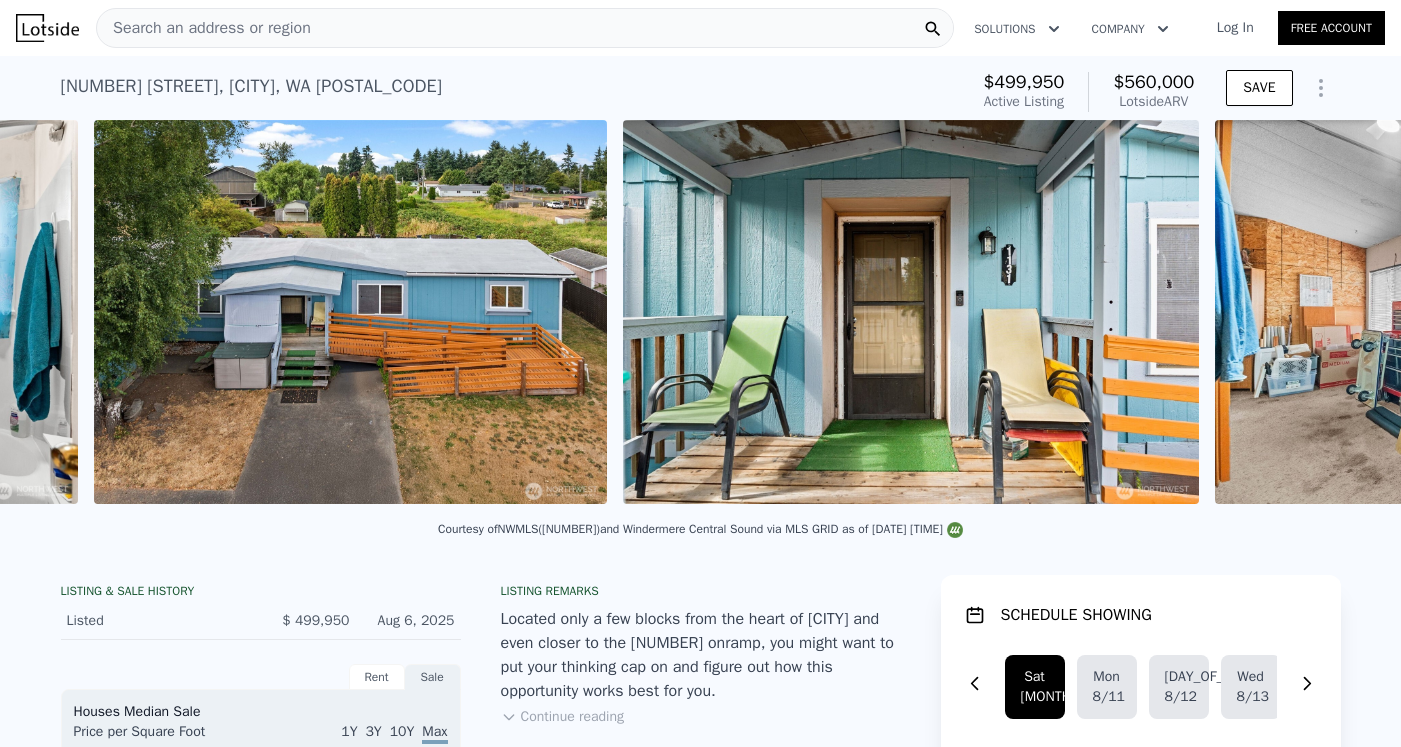 scroll, scrollTop: 0, scrollLeft: 9798, axis: horizontal 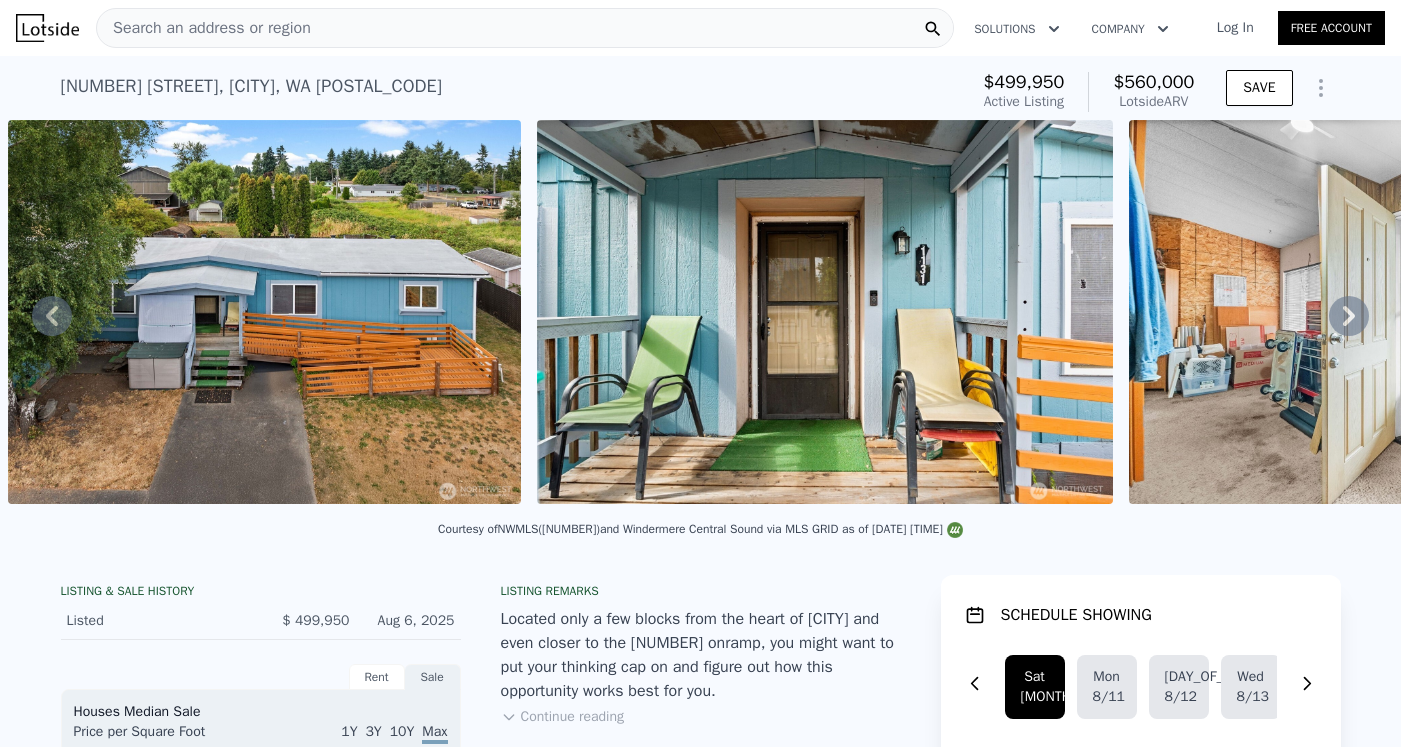 click 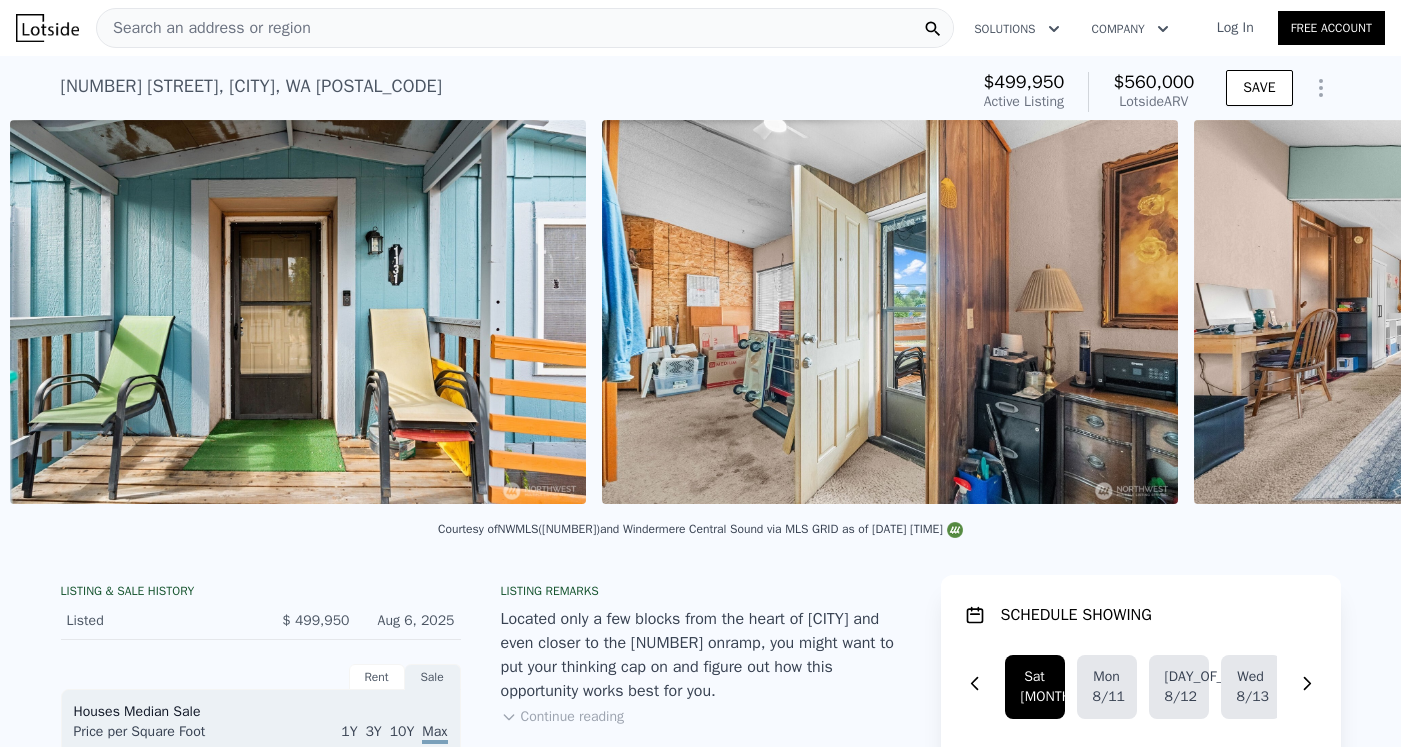 scroll, scrollTop: 0, scrollLeft: 10327, axis: horizontal 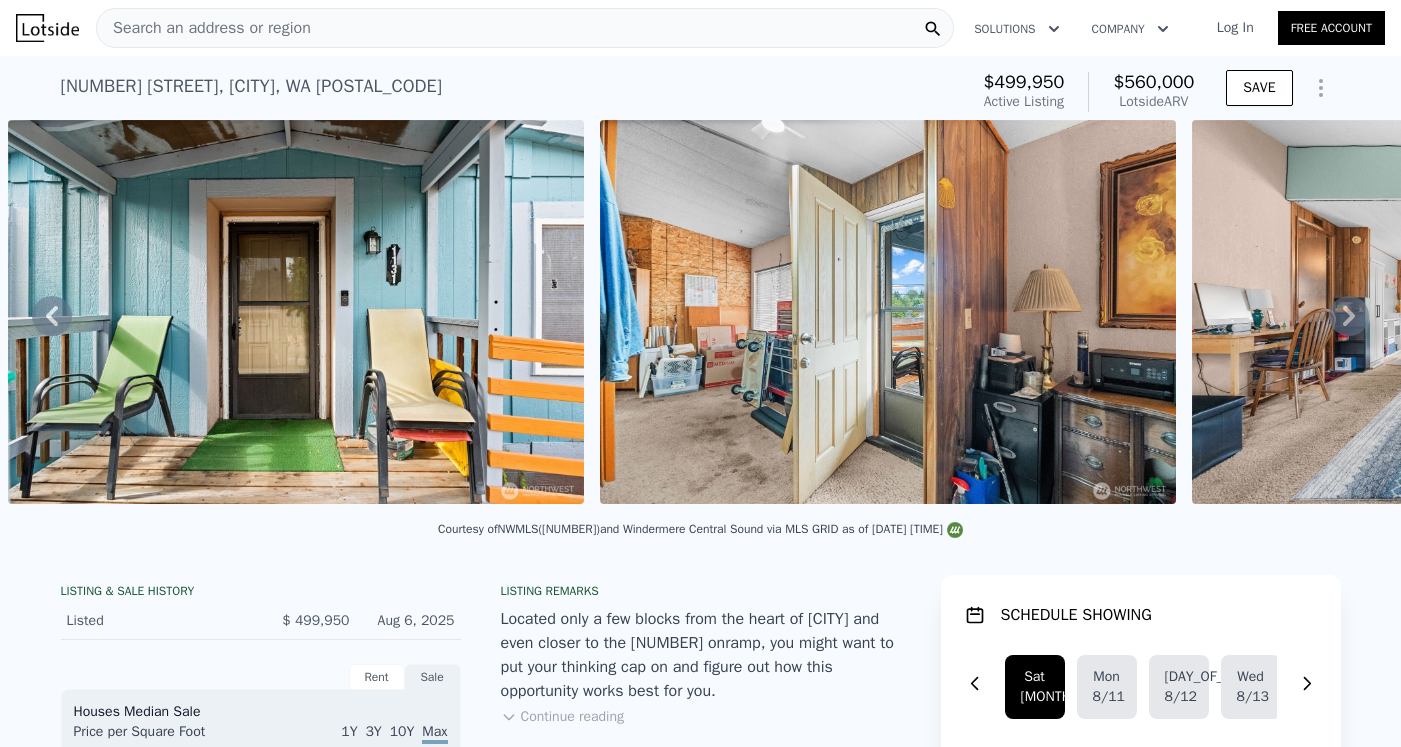 click 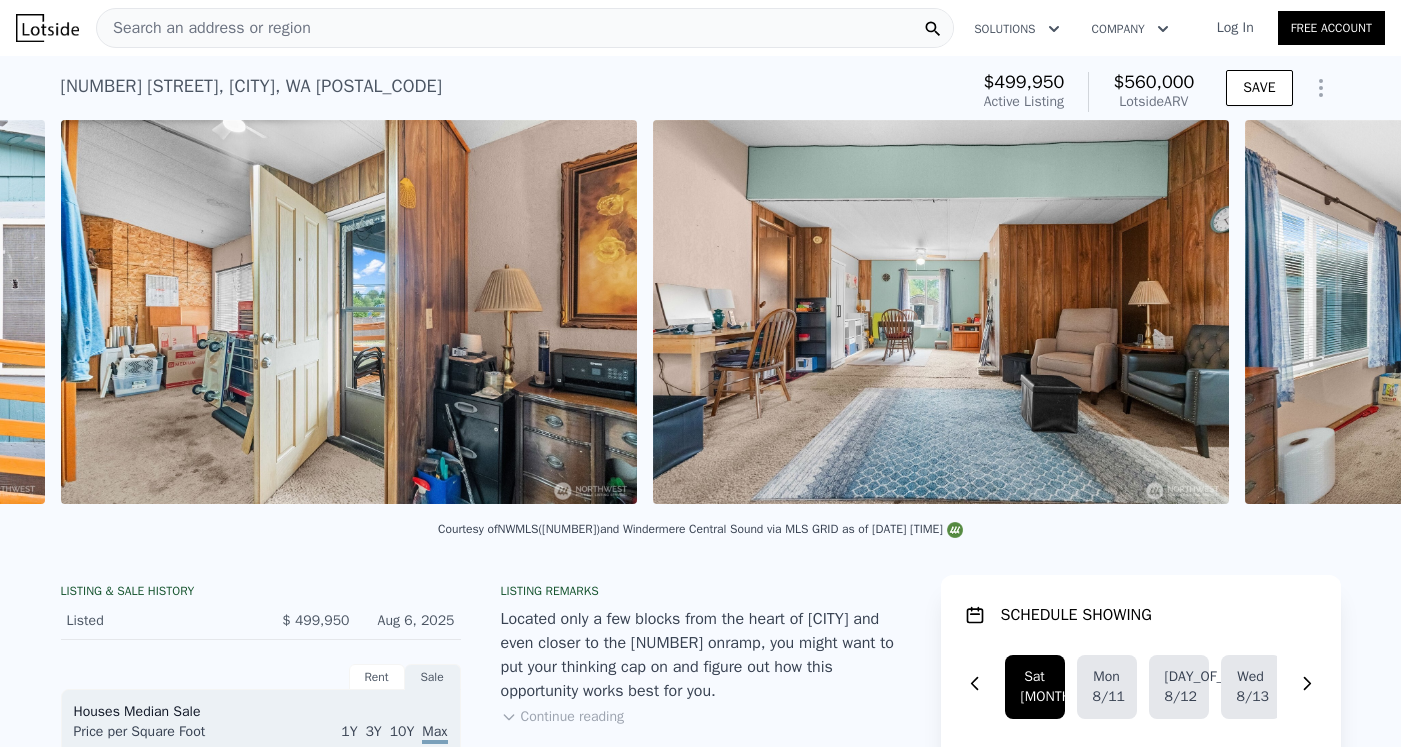scroll, scrollTop: 0, scrollLeft: 10919, axis: horizontal 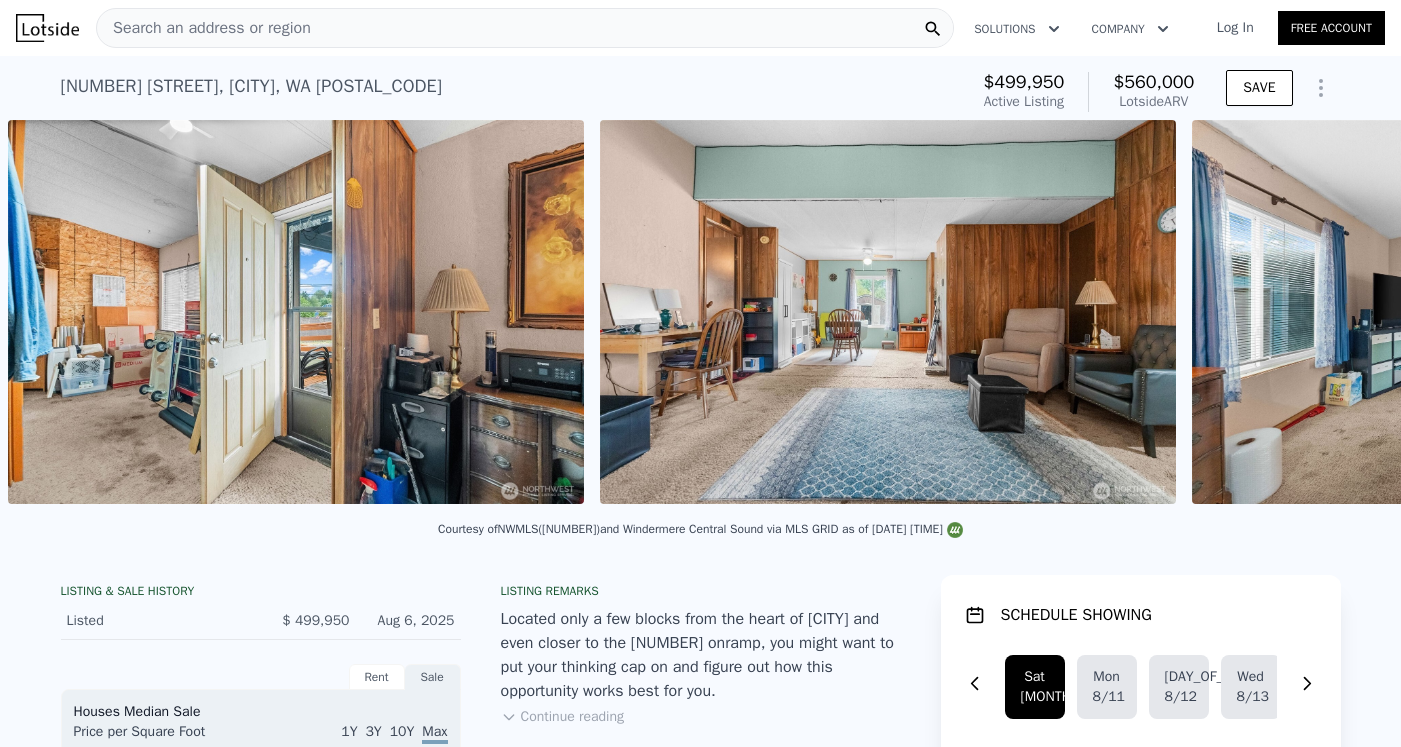 click at bounding box center [1480, 312] 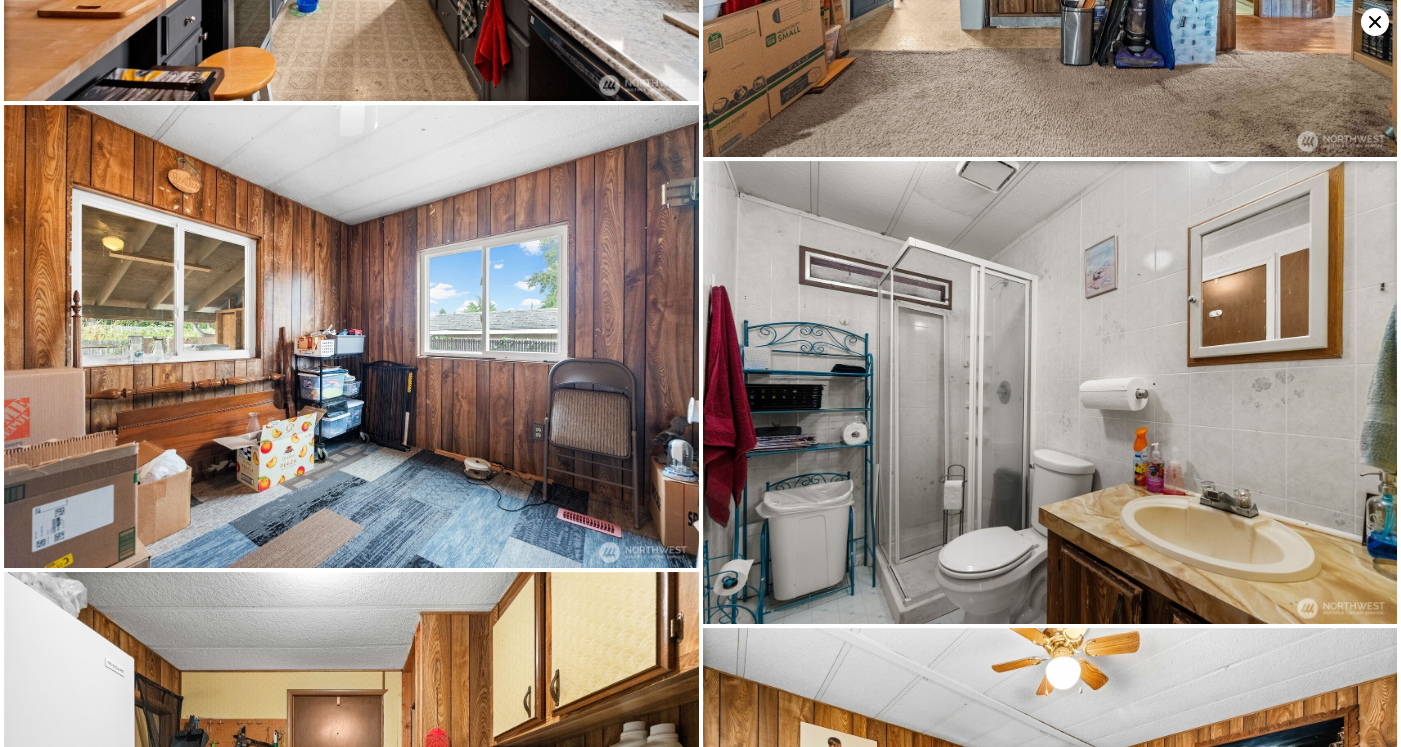 scroll, scrollTop: 5136, scrollLeft: 0, axis: vertical 